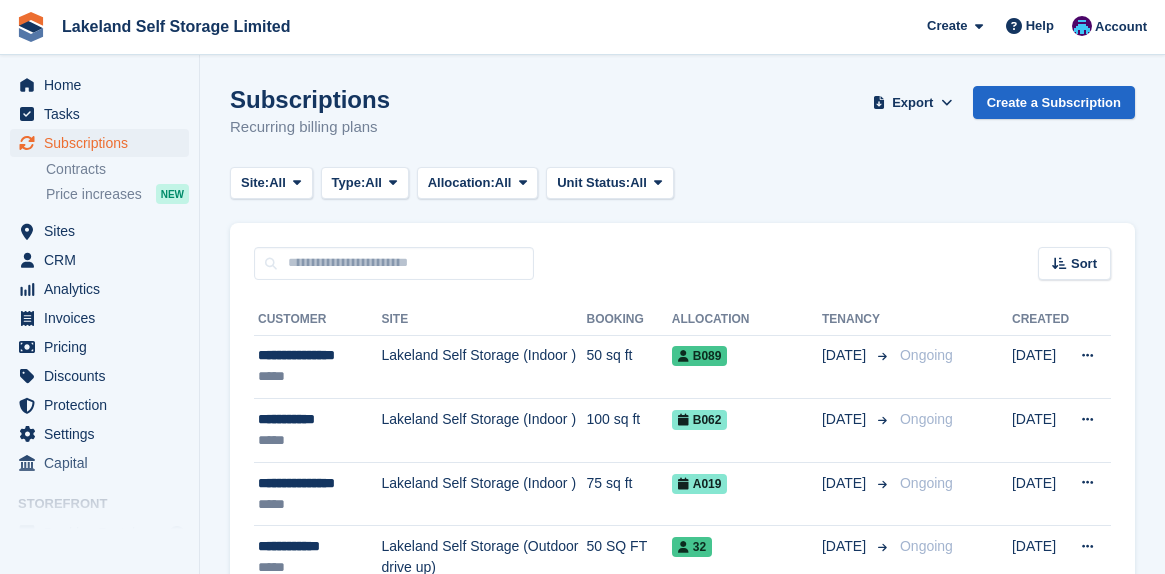 scroll, scrollTop: 0, scrollLeft: 0, axis: both 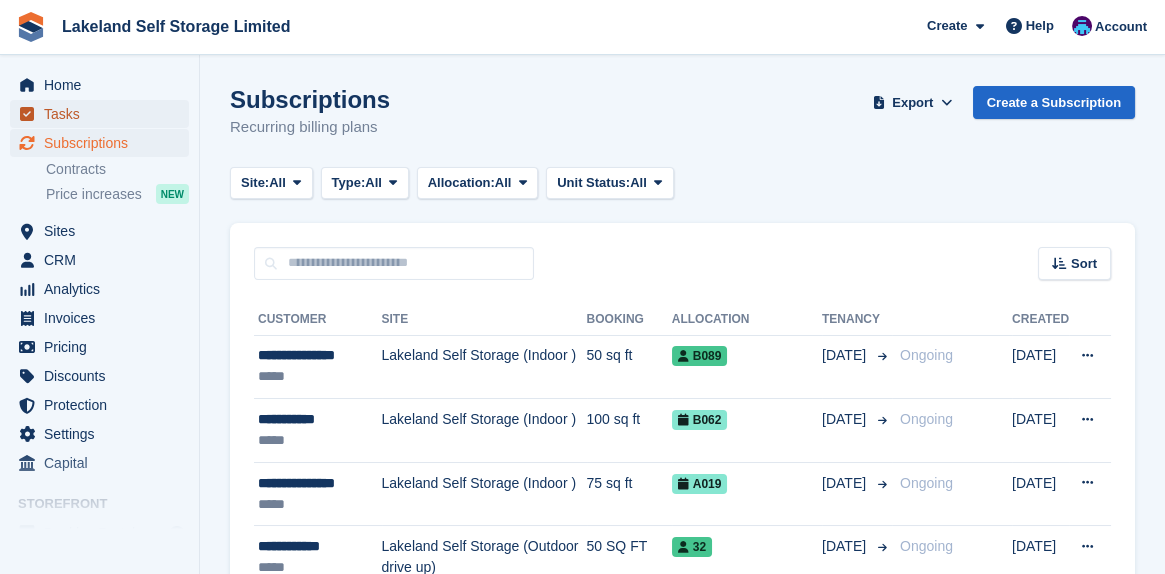 click on "Tasks" at bounding box center (104, 114) 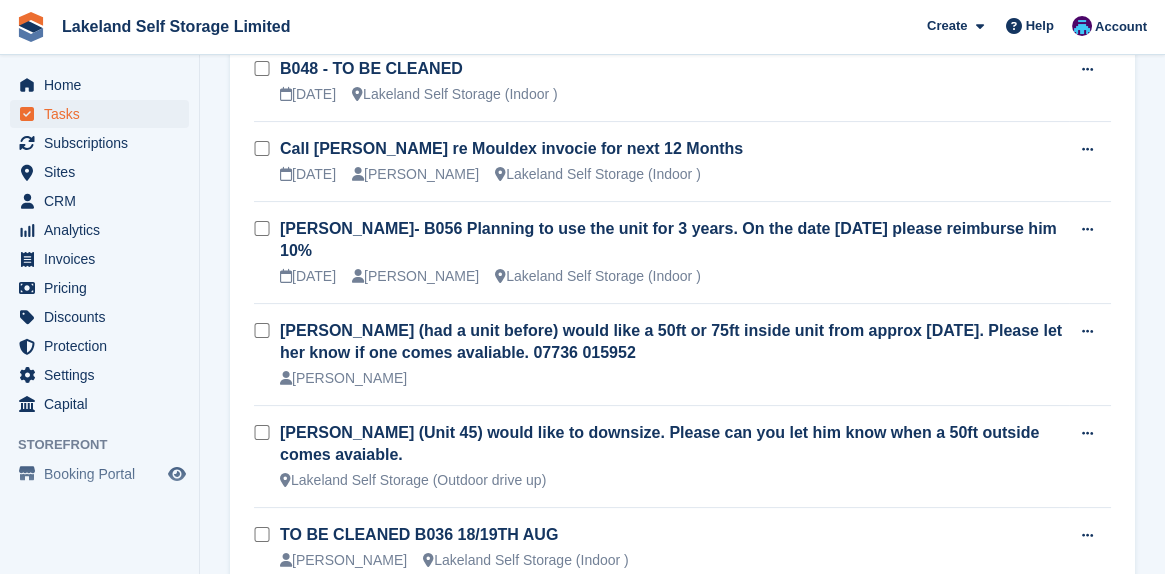 scroll, scrollTop: 1000, scrollLeft: 0, axis: vertical 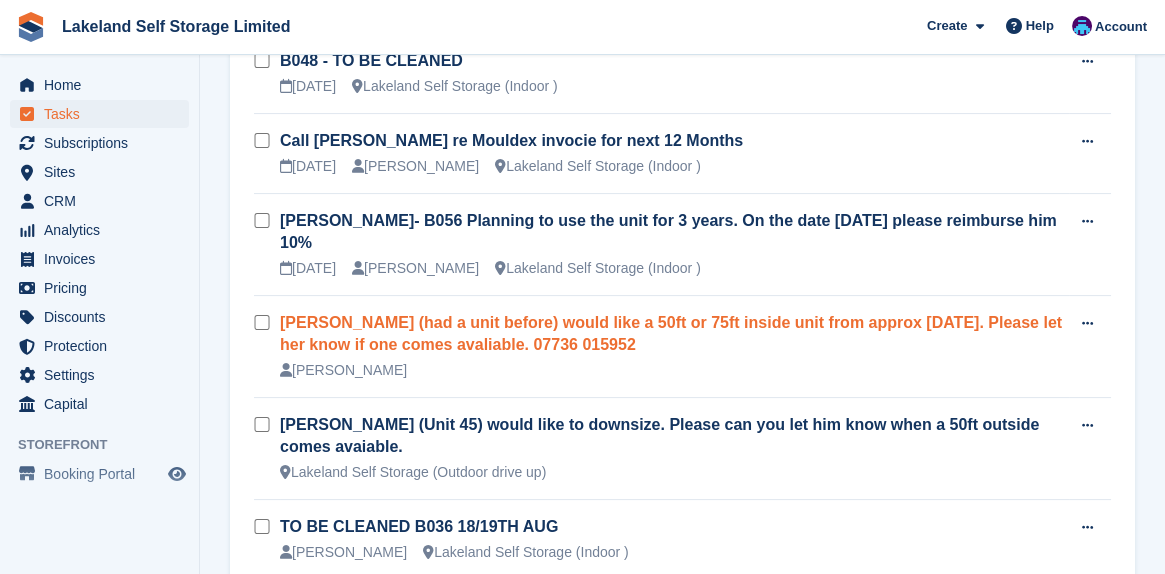 click on "Karen Bond (had a unit before) would like a 50ft or 75ft inside unit from approx 14th August.  Please let her know if one comes avaliable.
07736 015952" at bounding box center (671, 333) 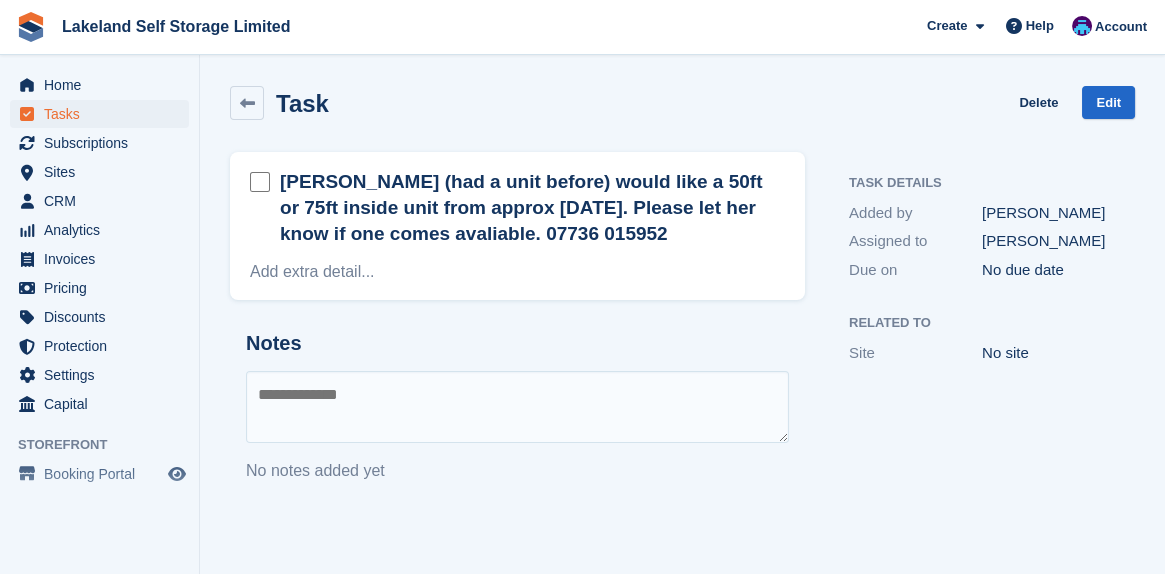 click on "Karen Bond (had a unit before) would like a 50ft or 75ft inside unit from approx 14th August.  Please let her know if one comes avaliable.
07736 015952" at bounding box center (532, 208) 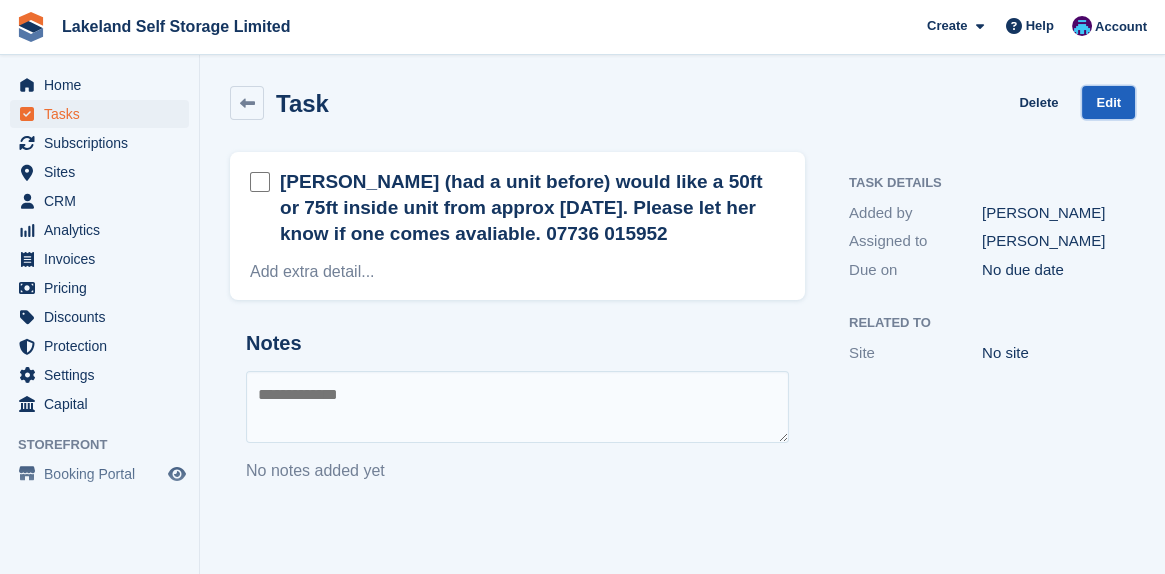 click on "Edit" at bounding box center (1108, 102) 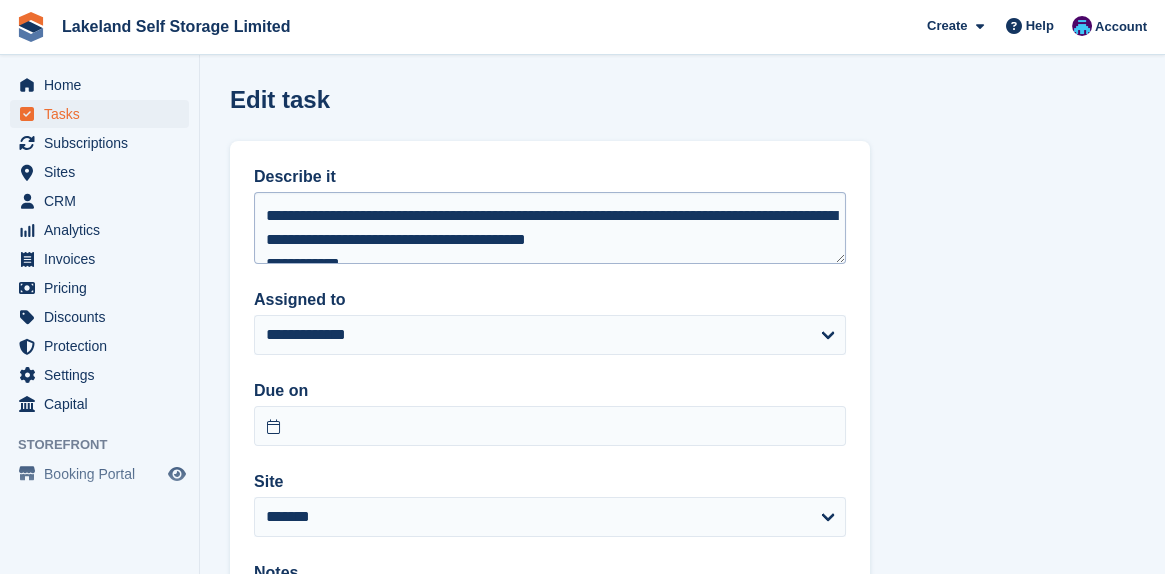 scroll, scrollTop: 23, scrollLeft: 0, axis: vertical 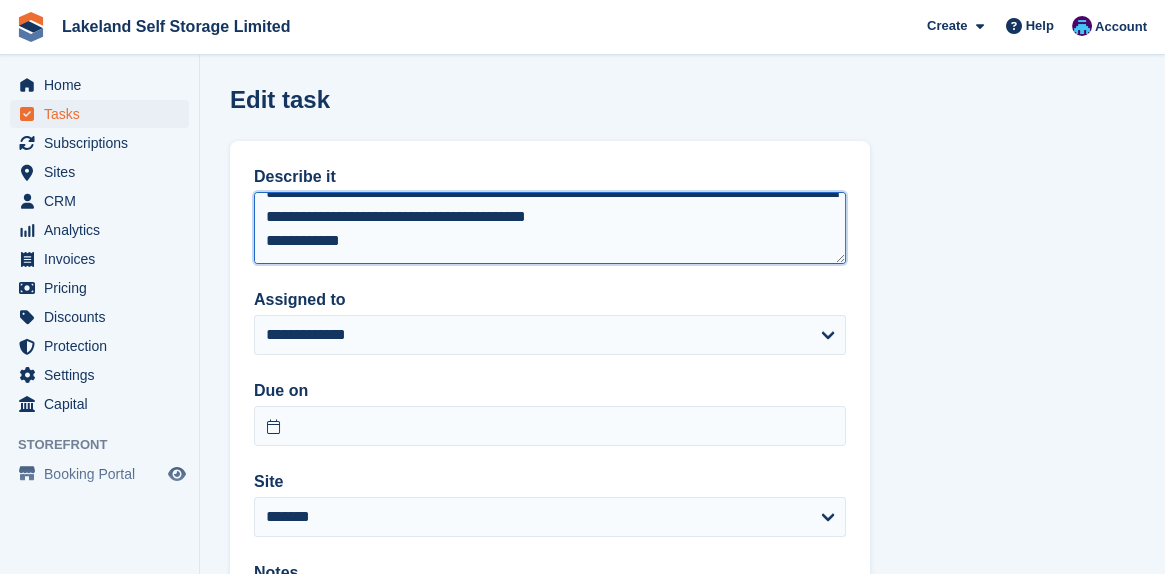 click on "**********" at bounding box center [550, 227] 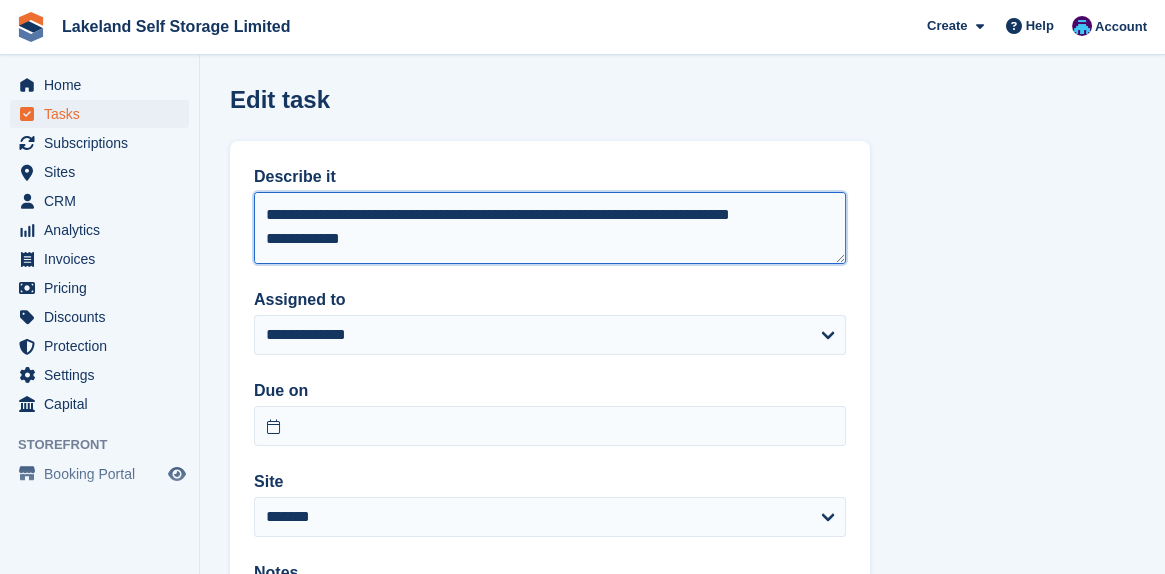 scroll, scrollTop: 0, scrollLeft: 0, axis: both 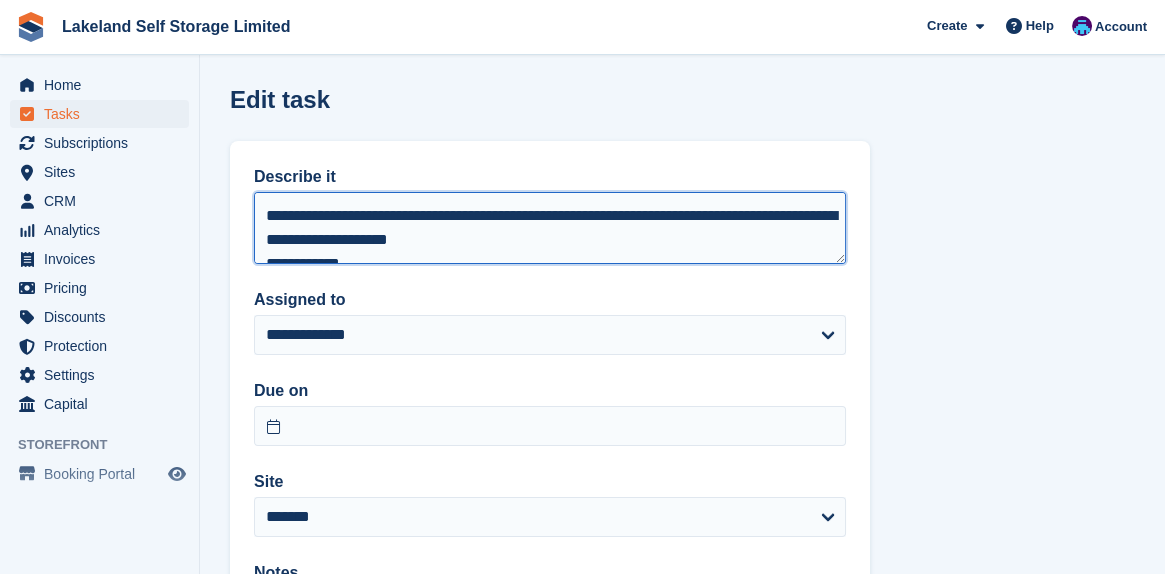 click on "**********" at bounding box center [550, 227] 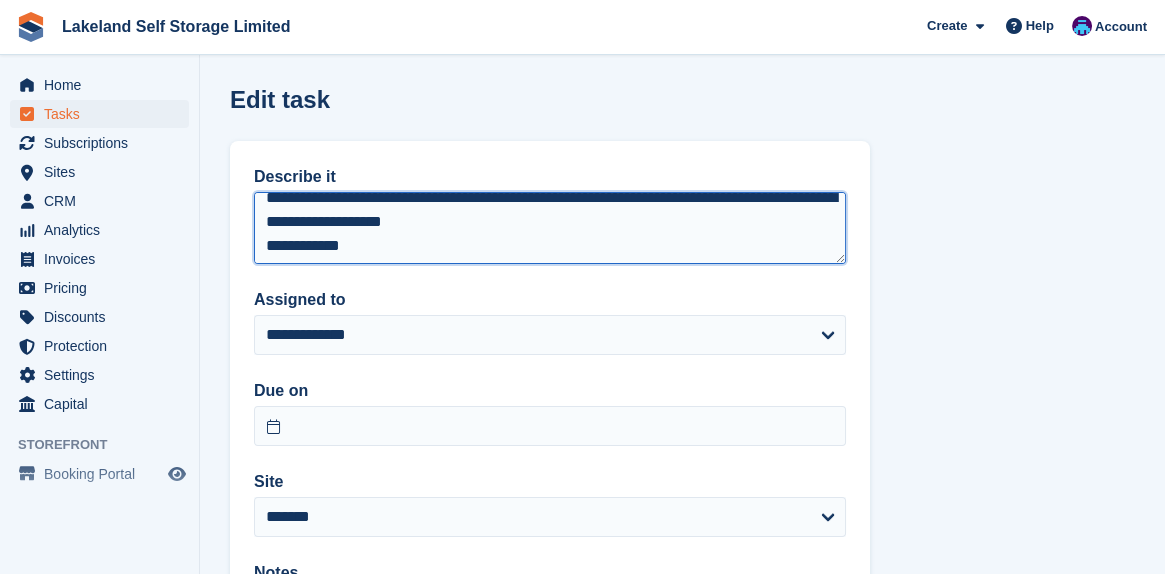 scroll, scrollTop: 23, scrollLeft: 0, axis: vertical 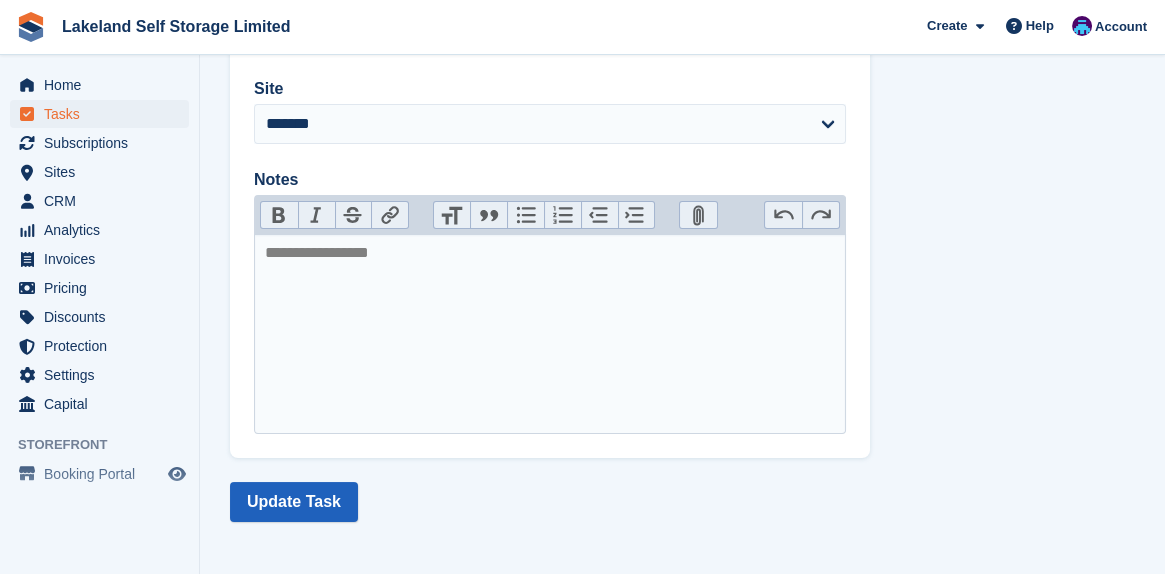 type on "**********" 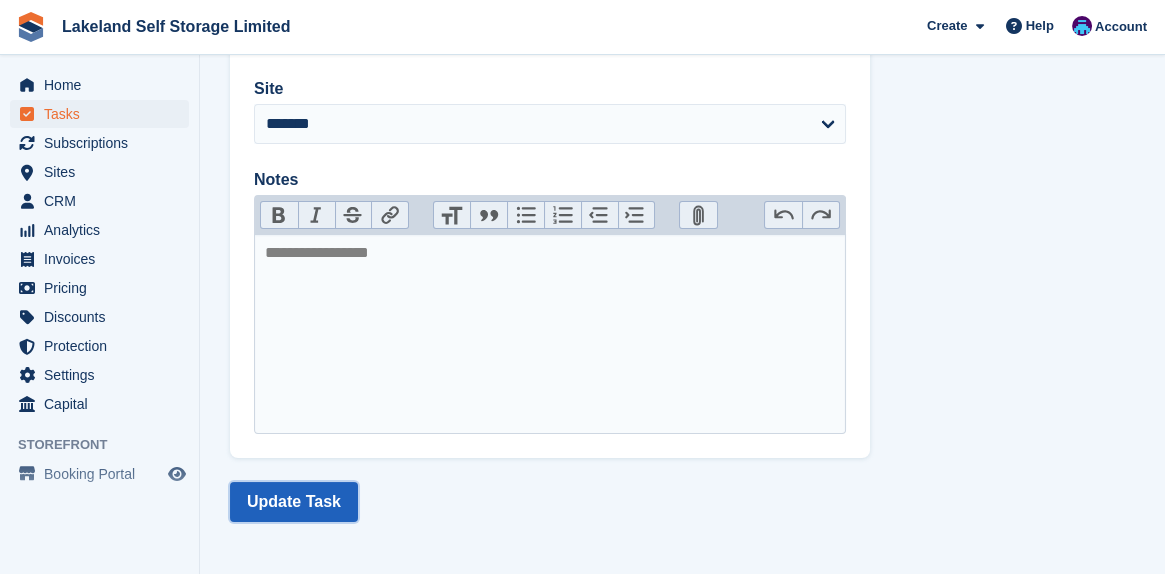 click on "Update Task" at bounding box center (294, 502) 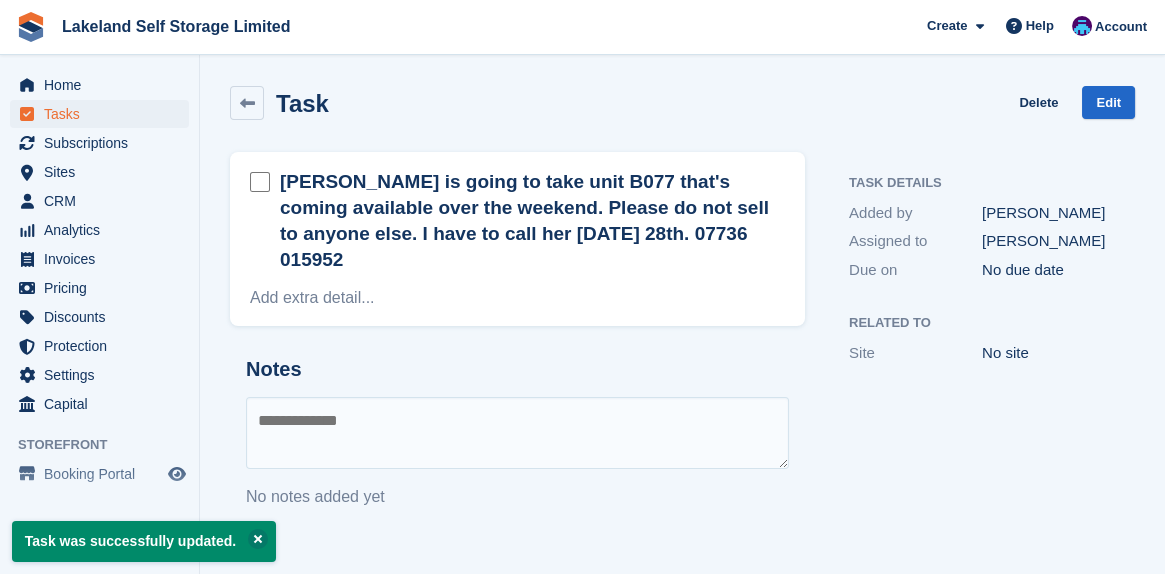scroll, scrollTop: 0, scrollLeft: 0, axis: both 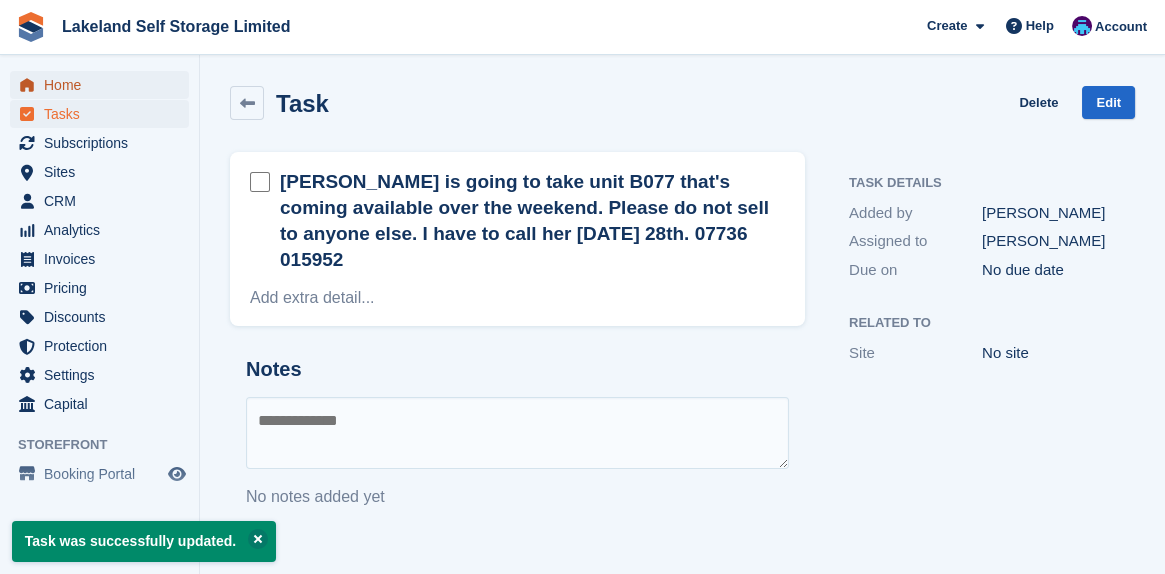 click on "Home" at bounding box center [104, 85] 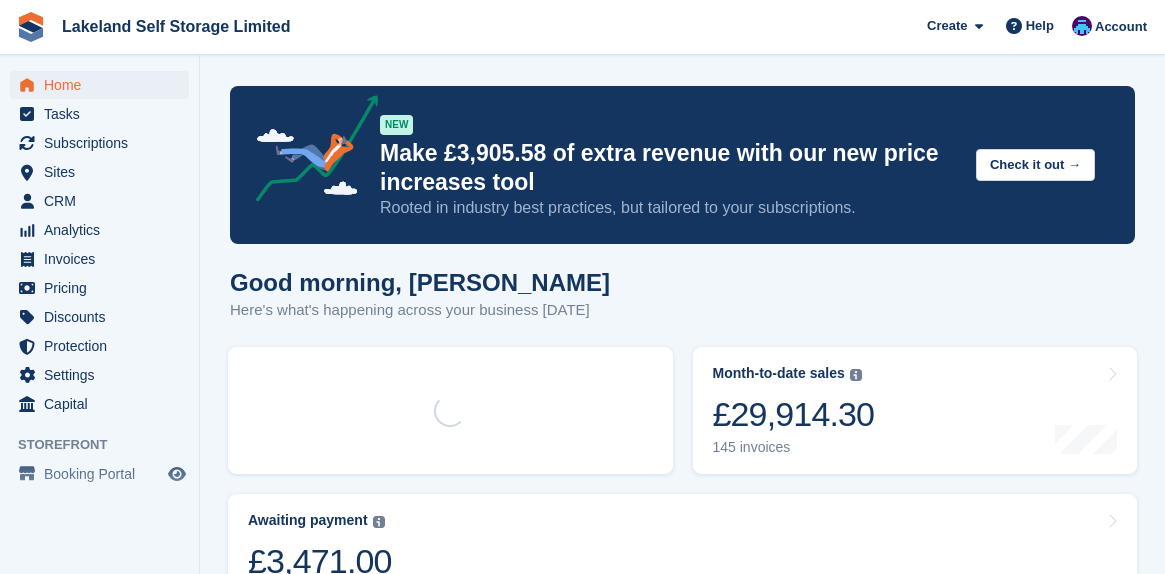 scroll, scrollTop: 0, scrollLeft: 0, axis: both 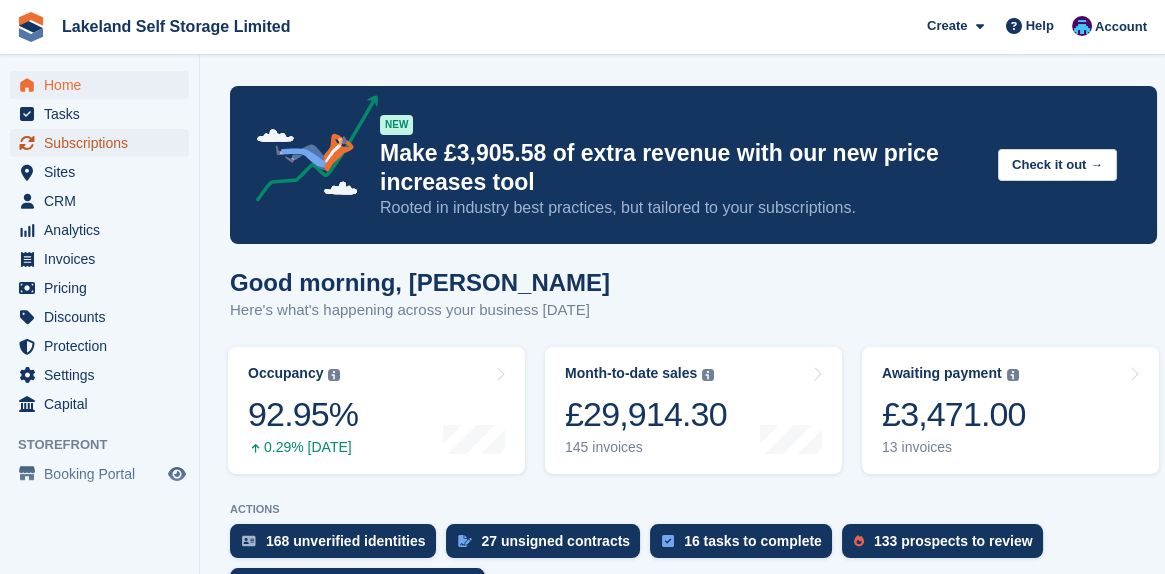 click on "Subscriptions" at bounding box center [104, 143] 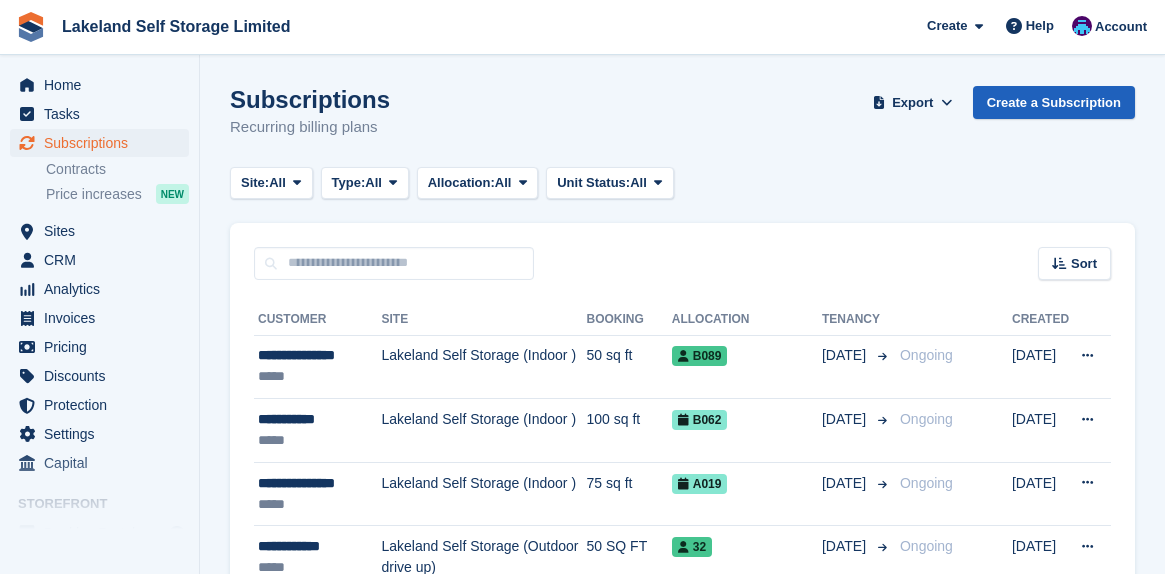 scroll, scrollTop: 0, scrollLeft: 0, axis: both 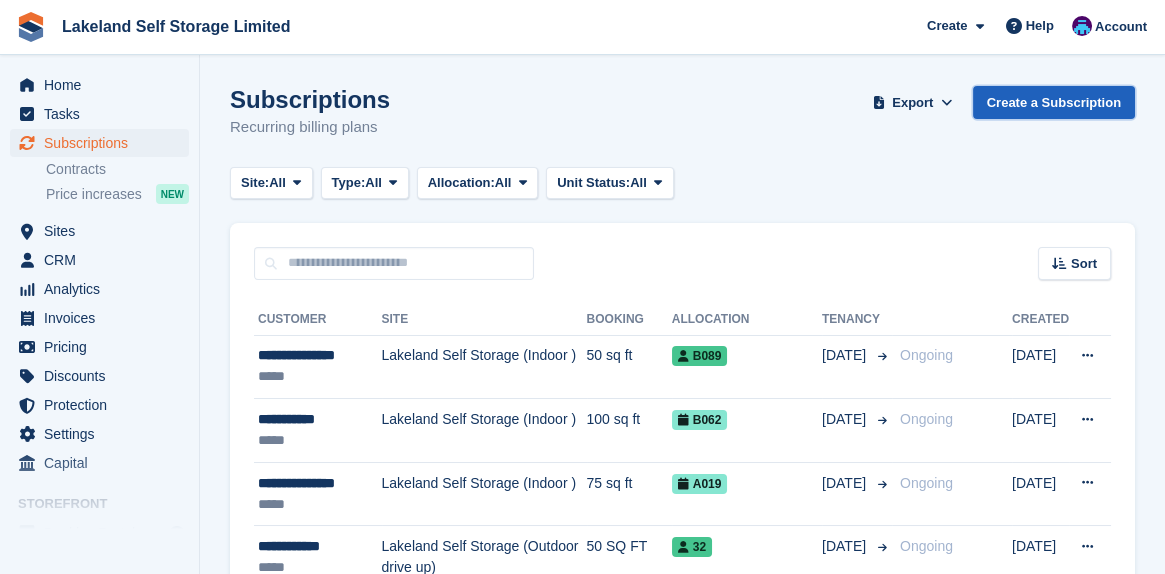 click on "Create a Subscription" at bounding box center [1054, 102] 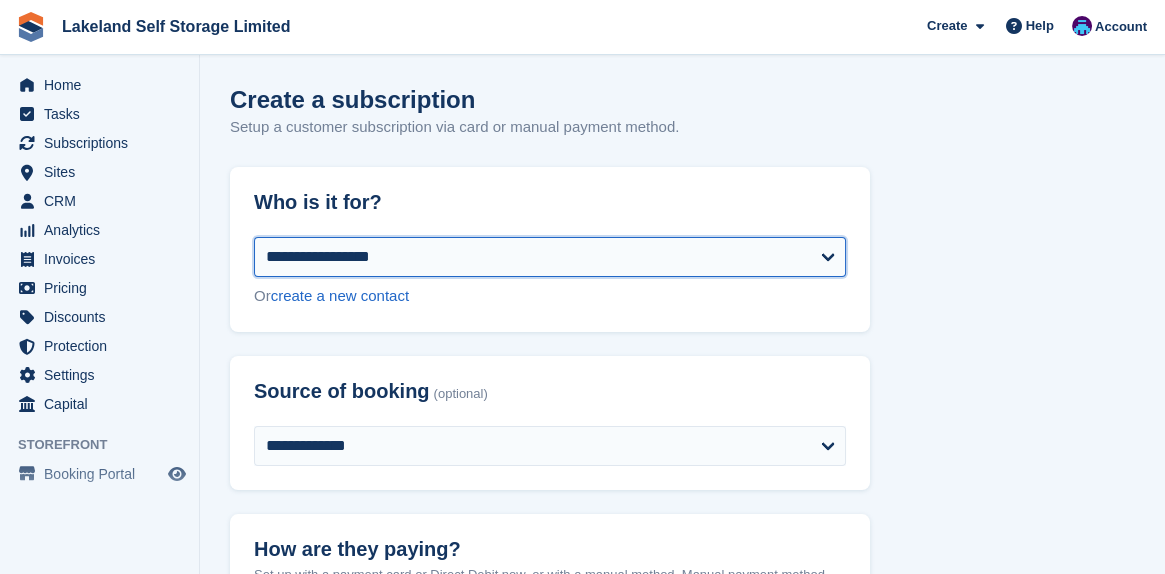 click on "**********" at bounding box center (550, 257) 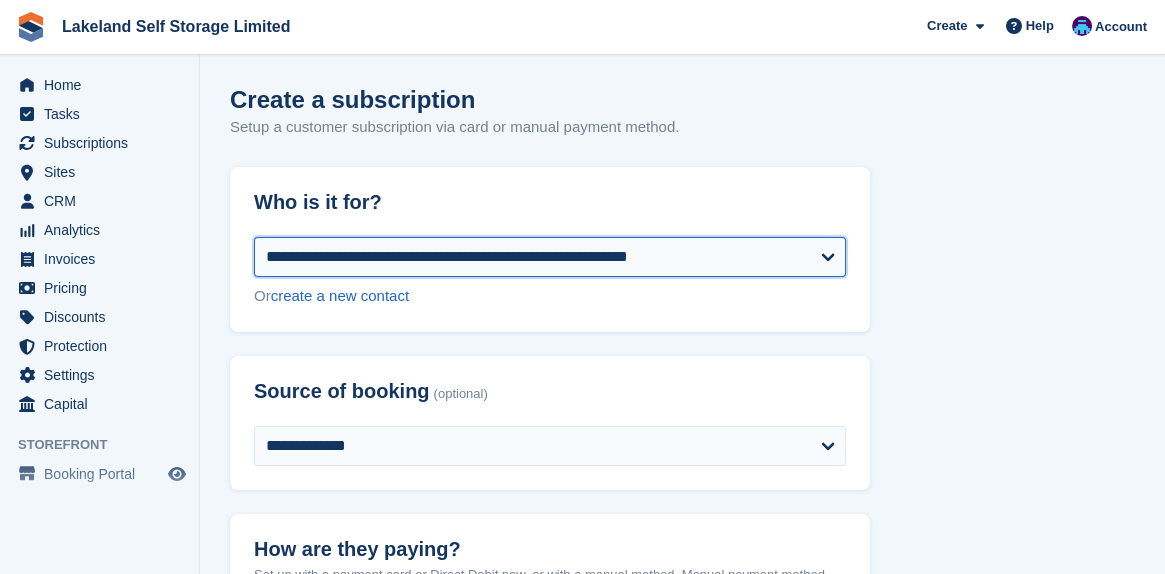 click on "**********" at bounding box center [550, 257] 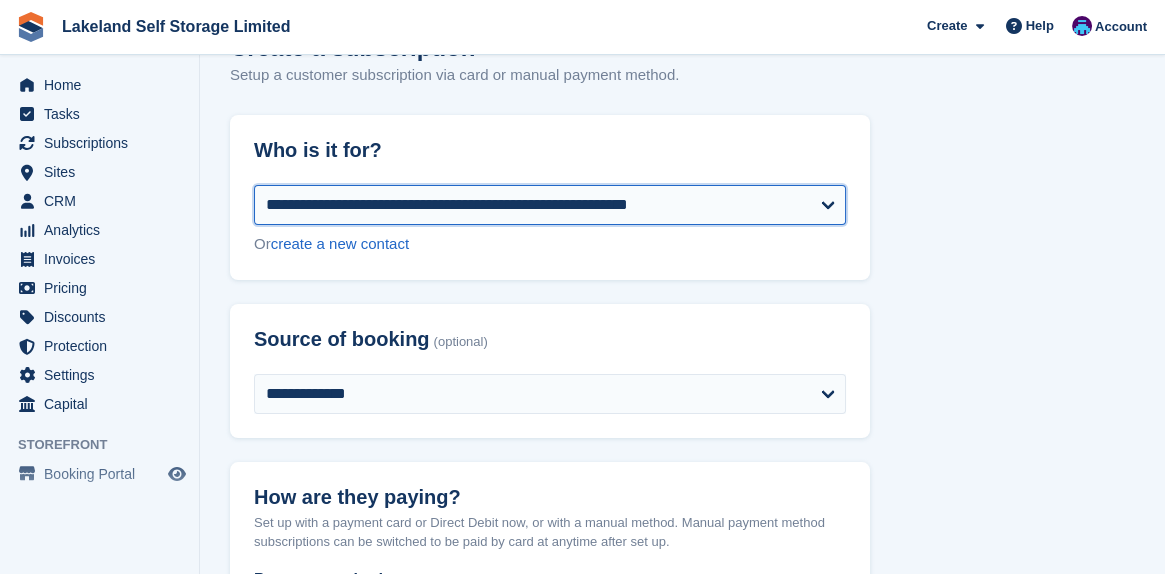 scroll, scrollTop: 0, scrollLeft: 0, axis: both 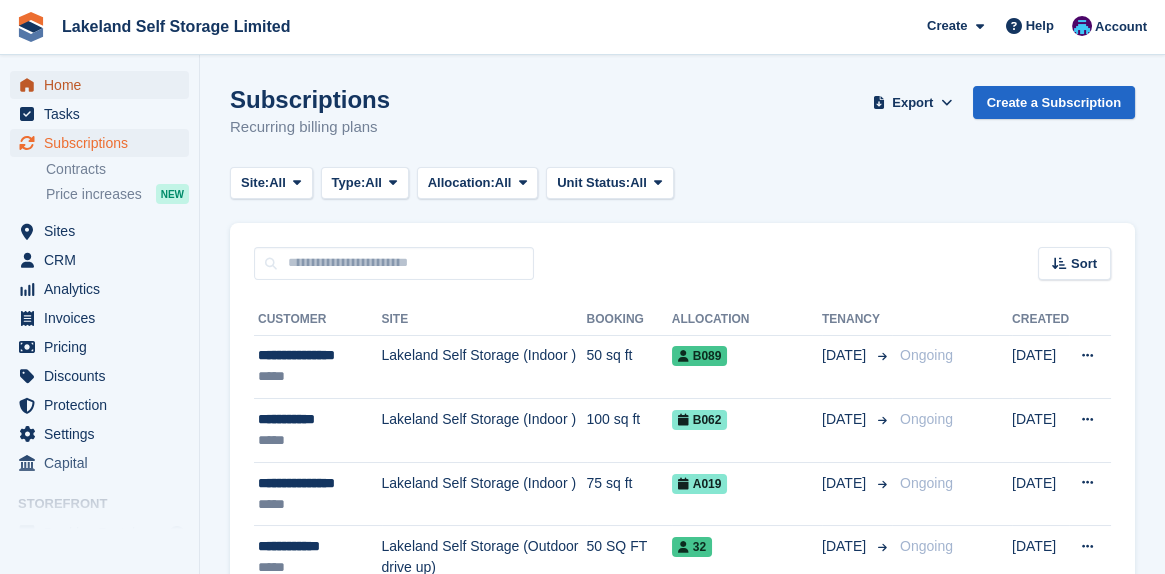 click on "Home" at bounding box center (104, 85) 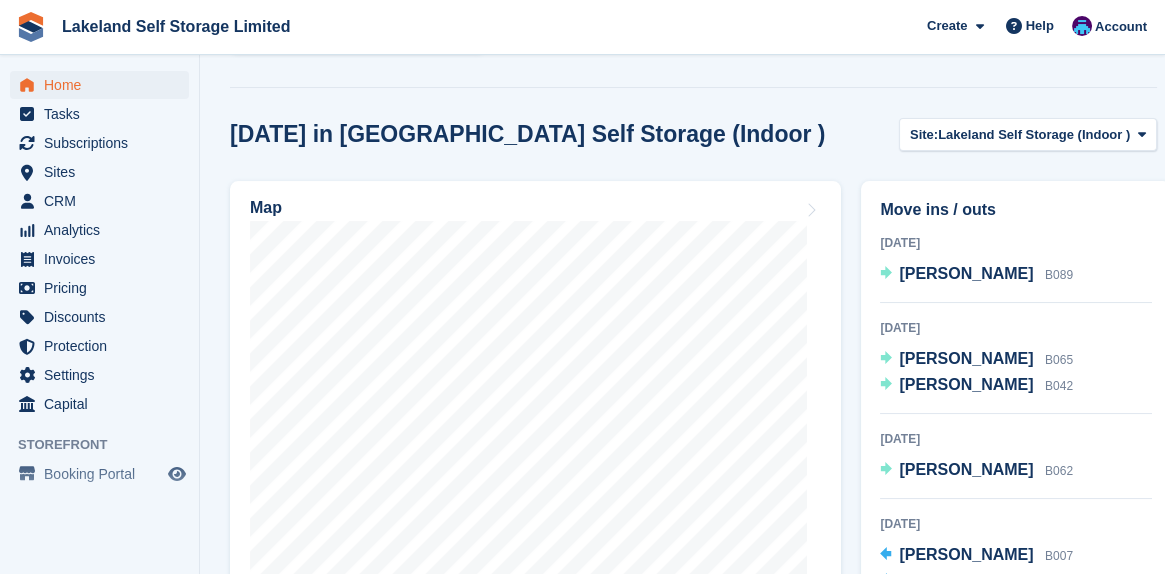 scroll, scrollTop: 600, scrollLeft: 0, axis: vertical 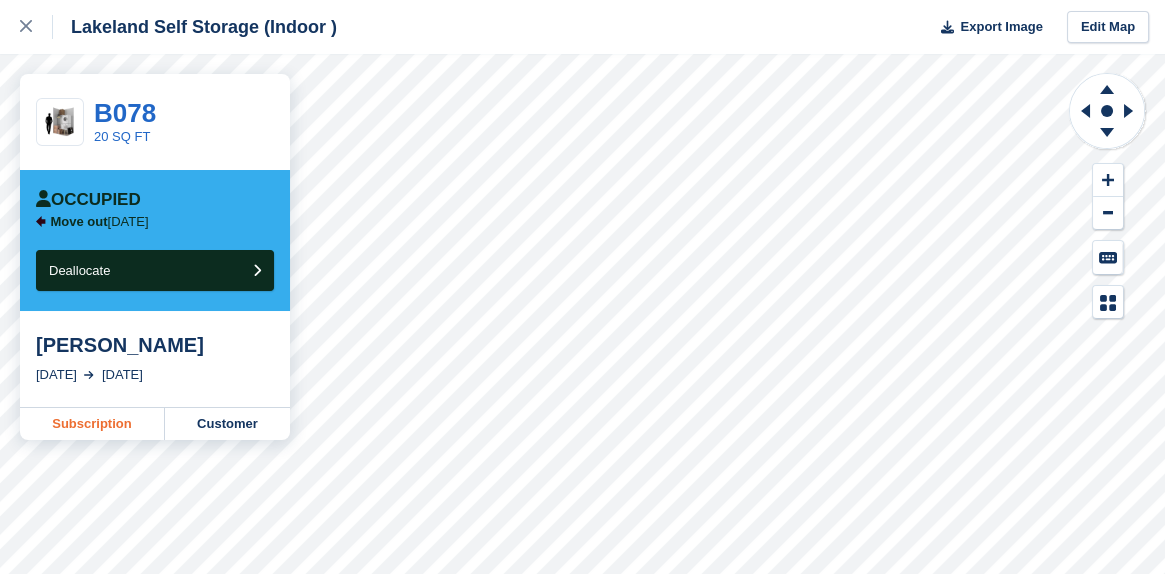 click on "Subscription" at bounding box center [92, 424] 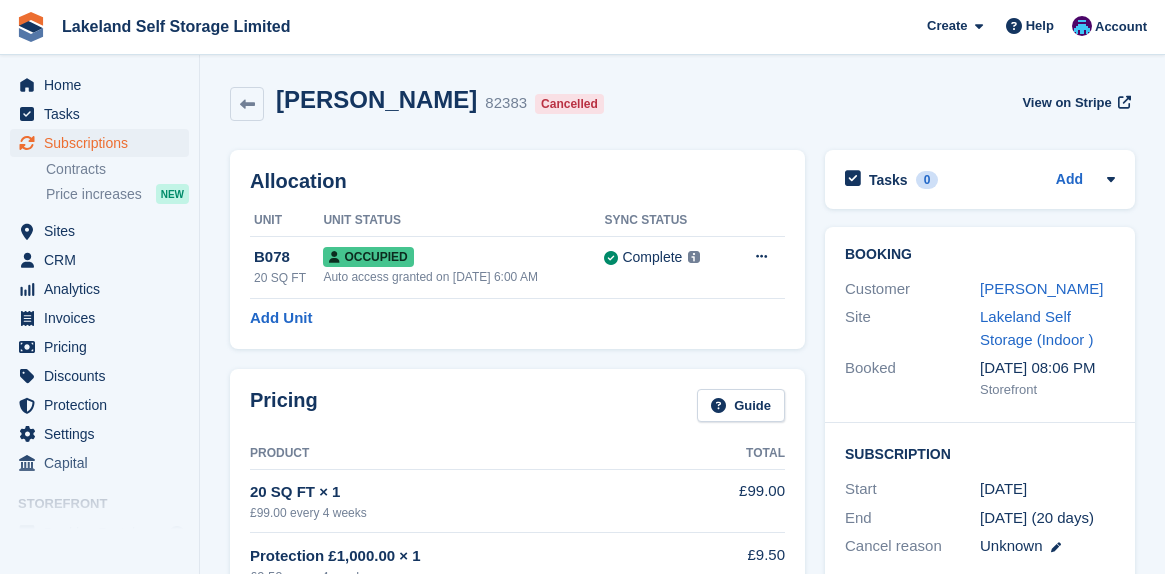 scroll, scrollTop: 0, scrollLeft: 0, axis: both 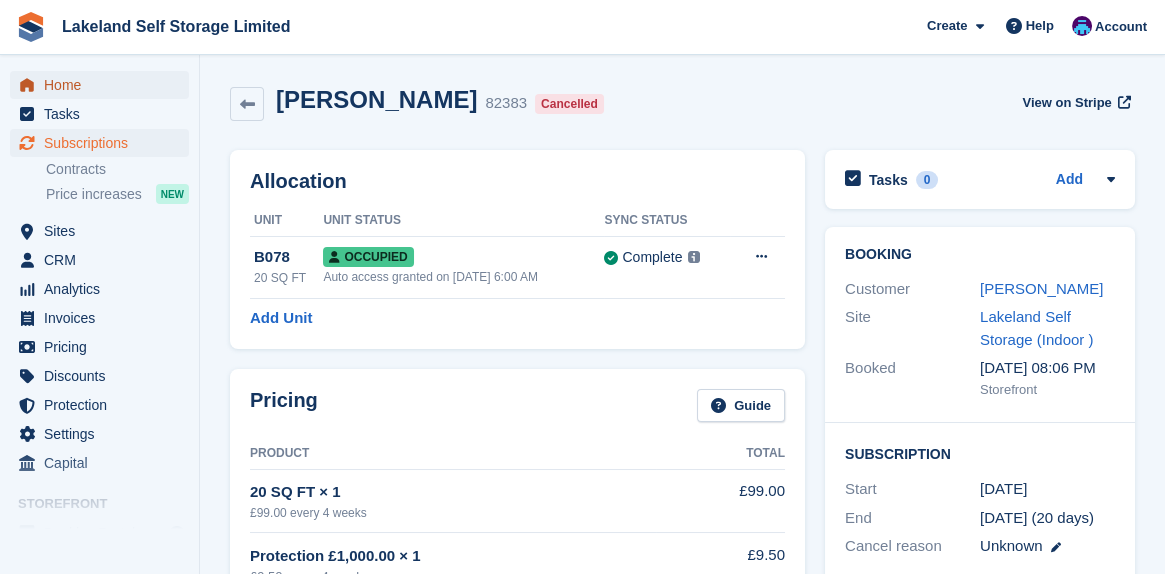 click on "Home" at bounding box center (104, 85) 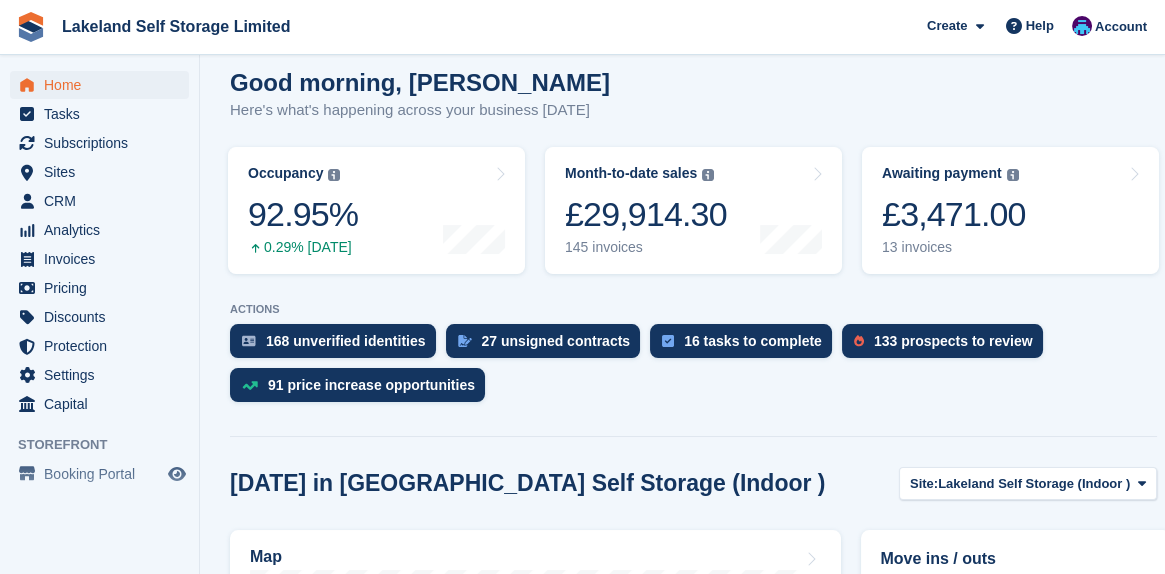 scroll, scrollTop: 500, scrollLeft: 0, axis: vertical 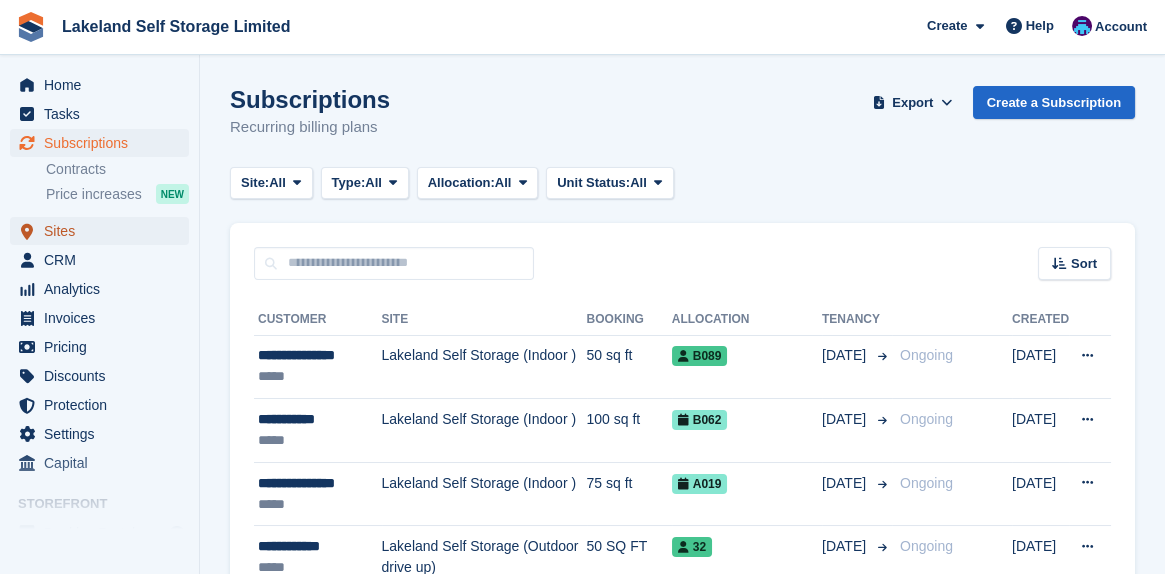 click on "Sites" at bounding box center (104, 231) 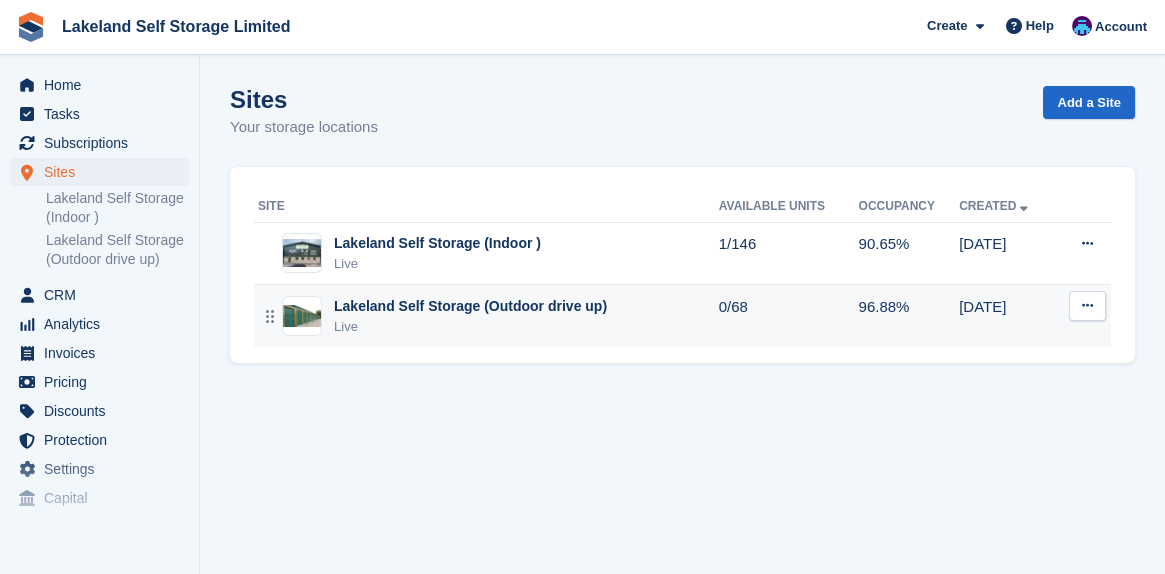 click on "Lakeland Self Storage (Outdoor drive up)" at bounding box center (470, 306) 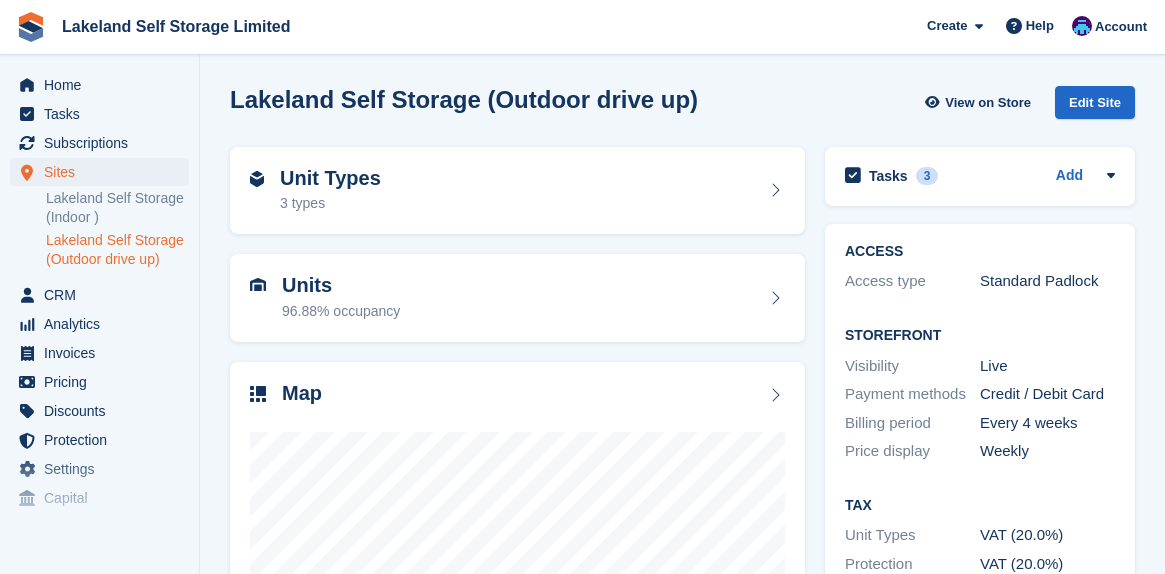 scroll, scrollTop: 0, scrollLeft: 0, axis: both 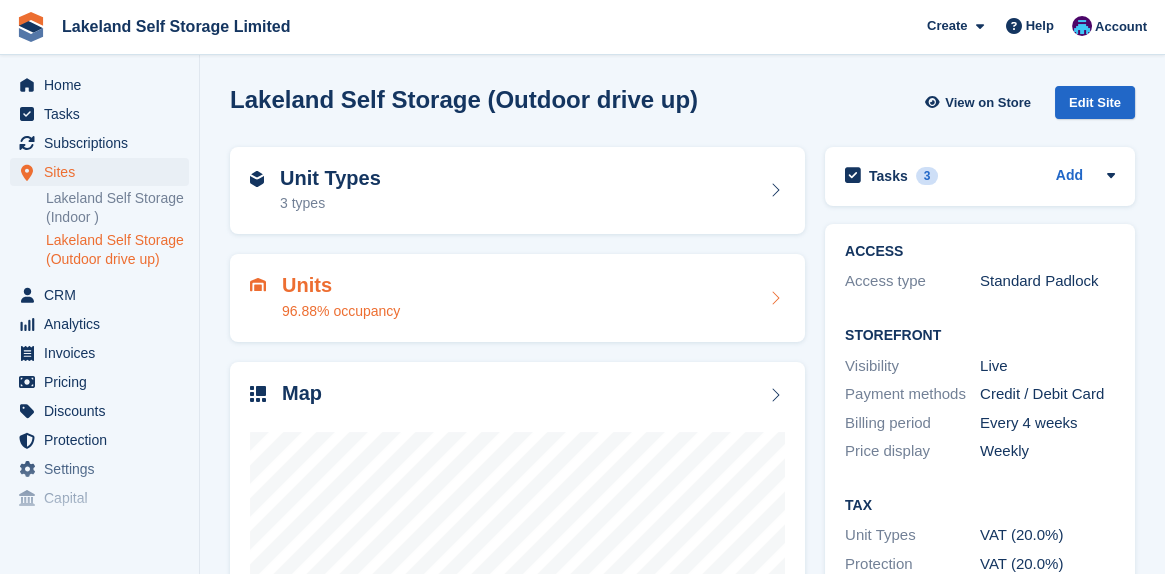 click on "Units" at bounding box center (341, 285) 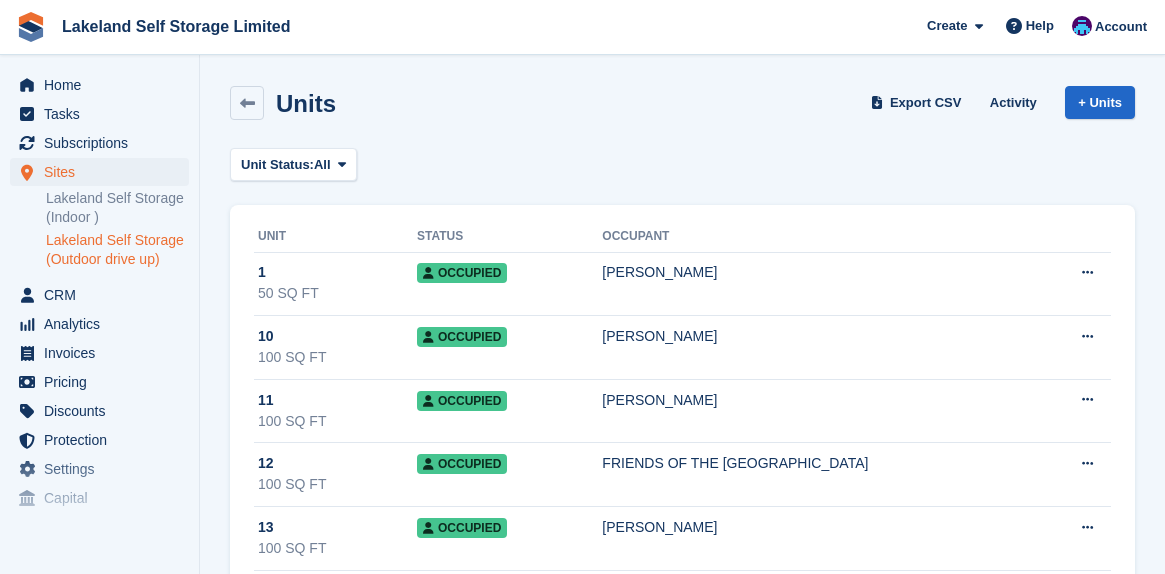 scroll, scrollTop: 0, scrollLeft: 0, axis: both 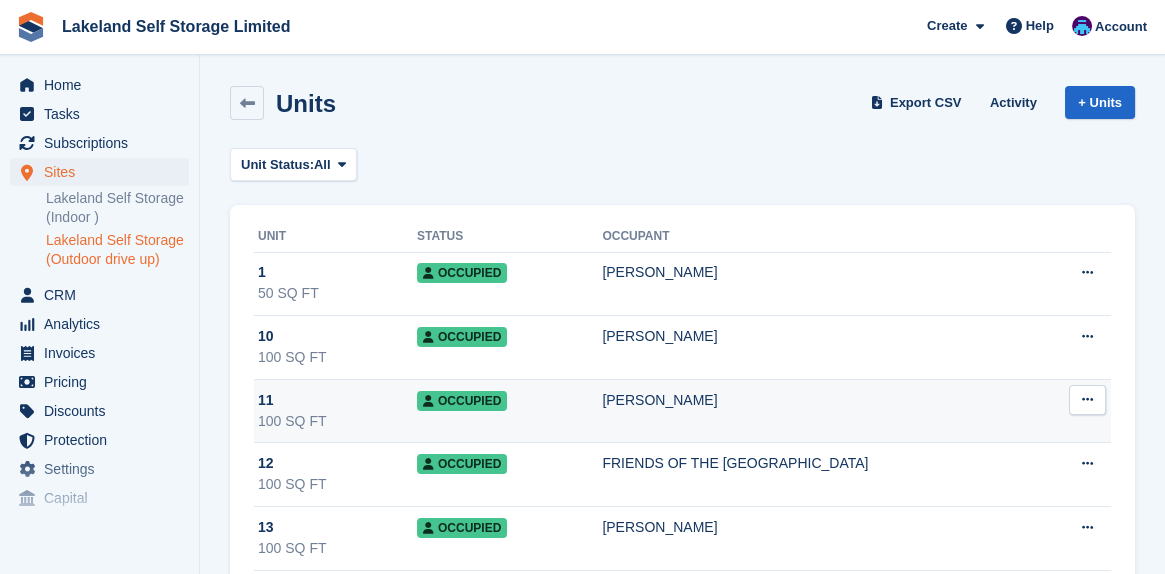 click on "[PERSON_NAME]" at bounding box center (821, 400) 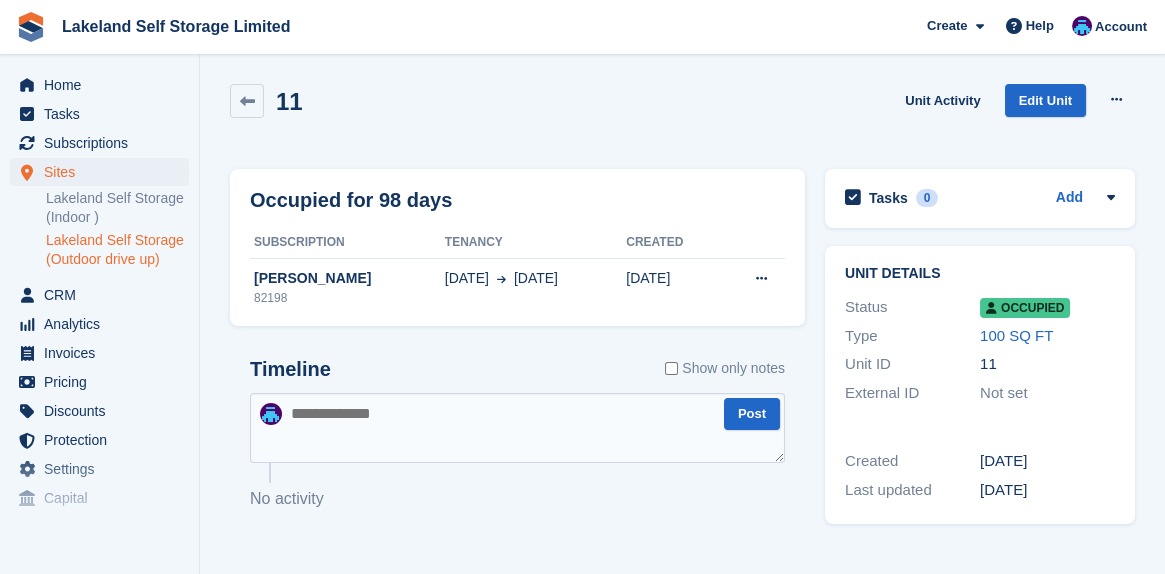 scroll, scrollTop: 0, scrollLeft: 0, axis: both 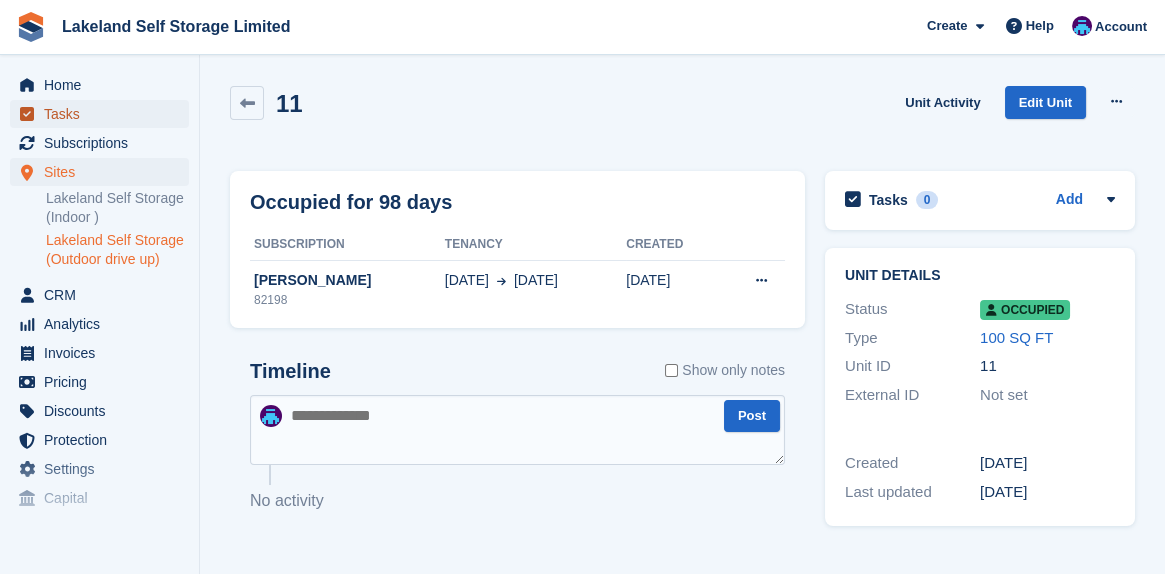 click on "Tasks" at bounding box center [104, 114] 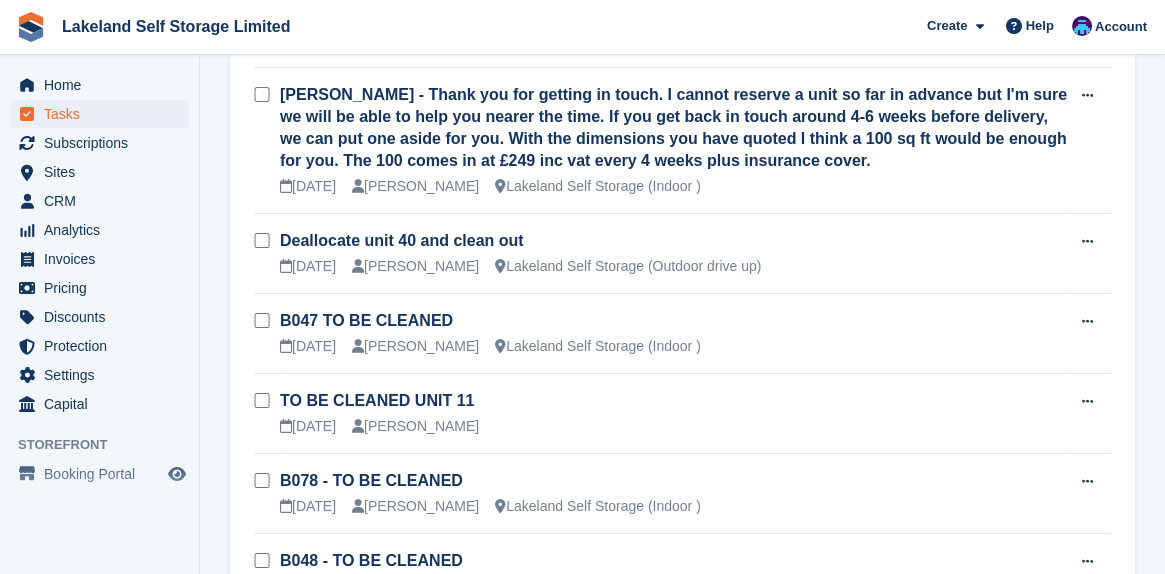 scroll, scrollTop: 400, scrollLeft: 0, axis: vertical 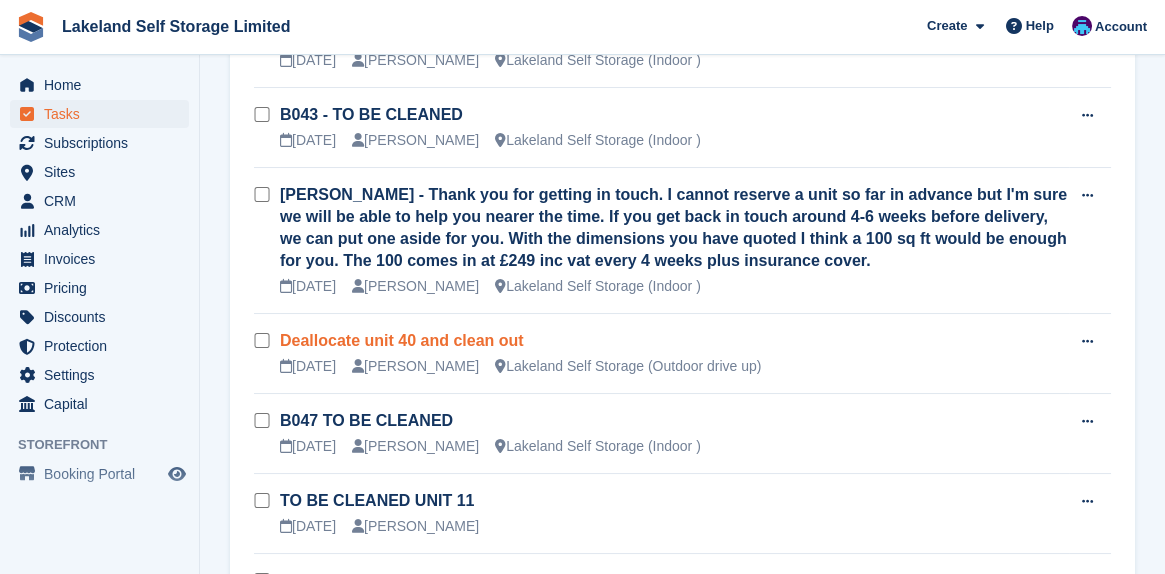 click on "Deallocate unit 40 and clean out" at bounding box center [402, 340] 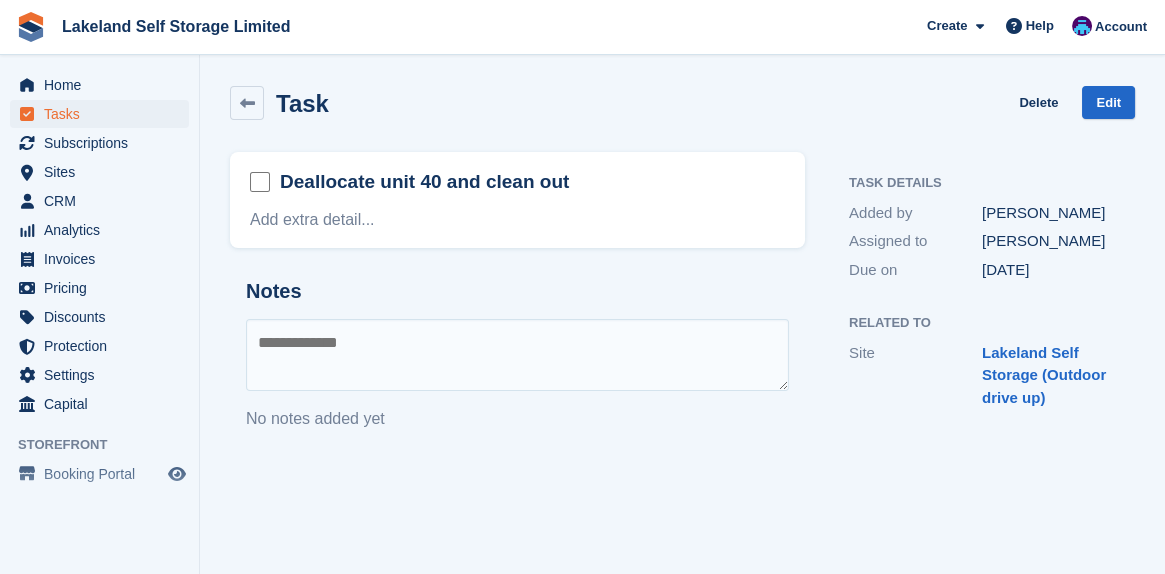 scroll, scrollTop: 0, scrollLeft: 0, axis: both 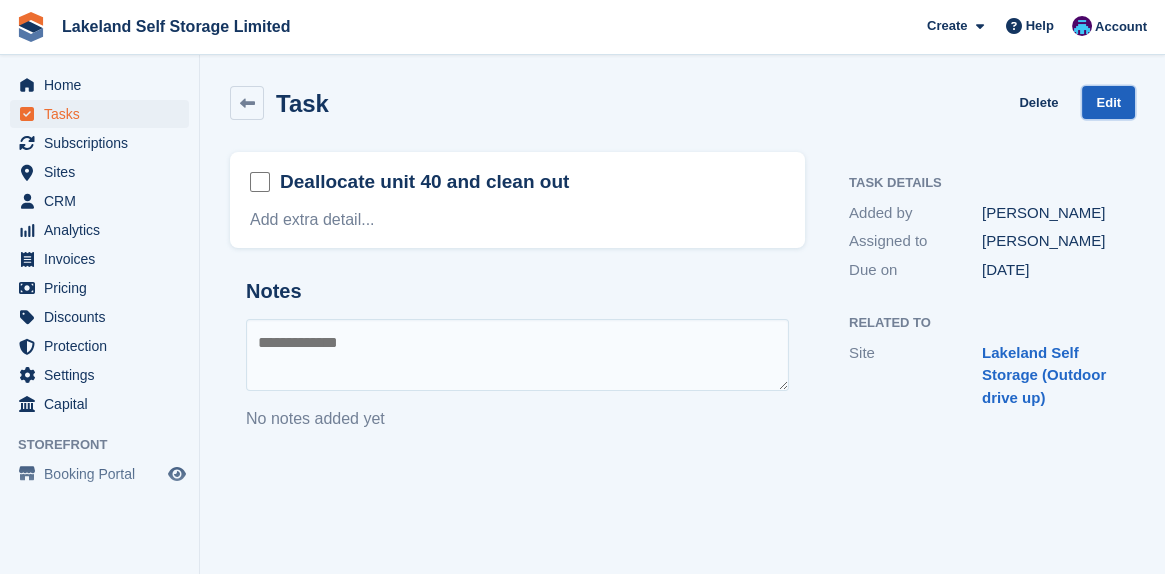 click on "Edit" at bounding box center (1108, 102) 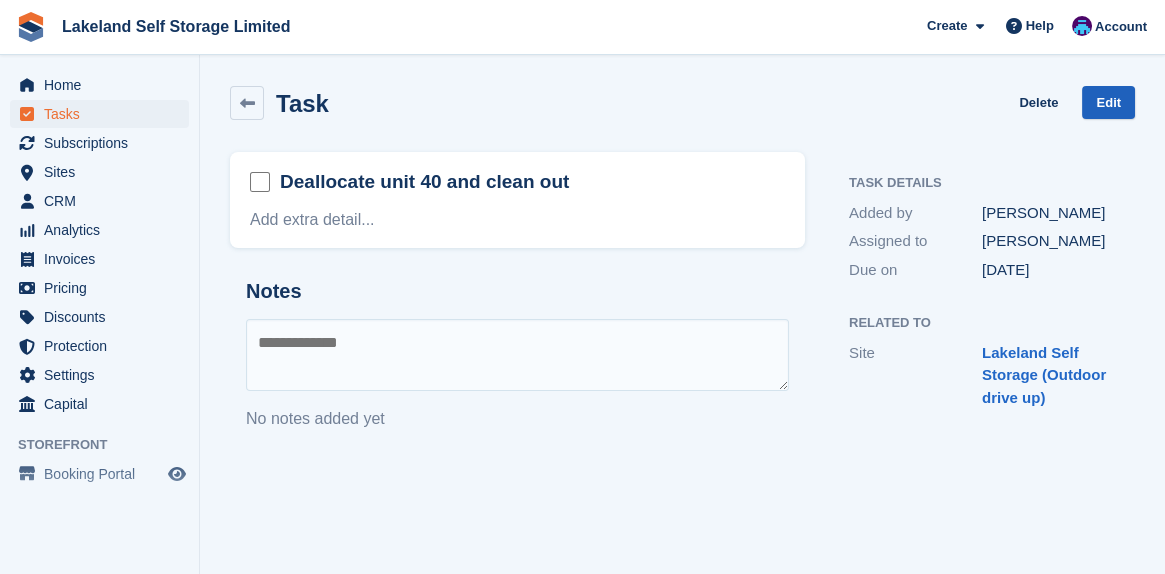 select on "*" 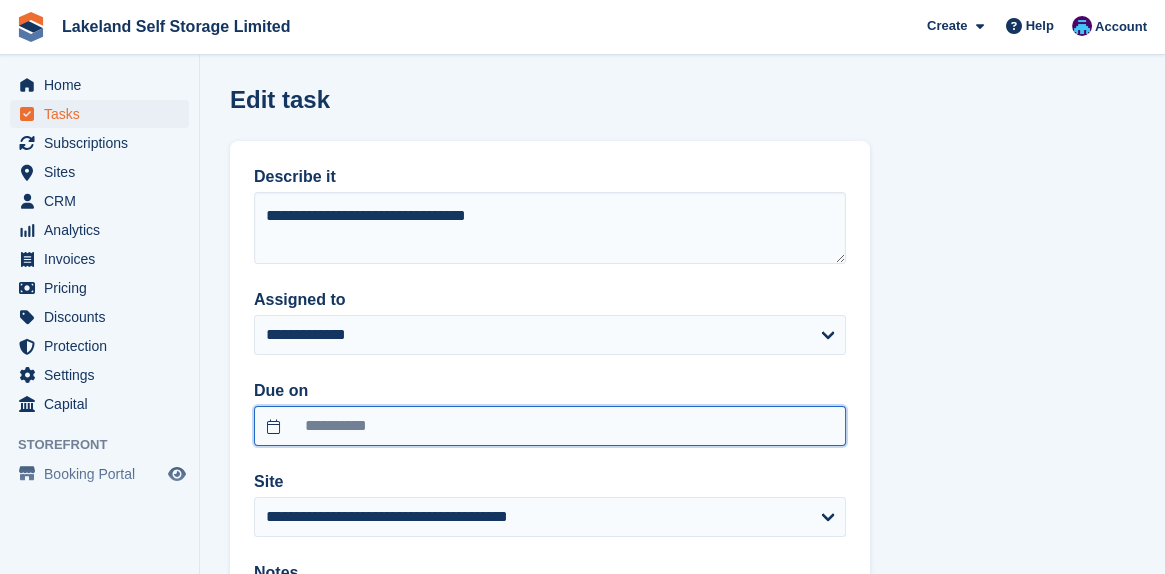 click on "**********" at bounding box center [550, 426] 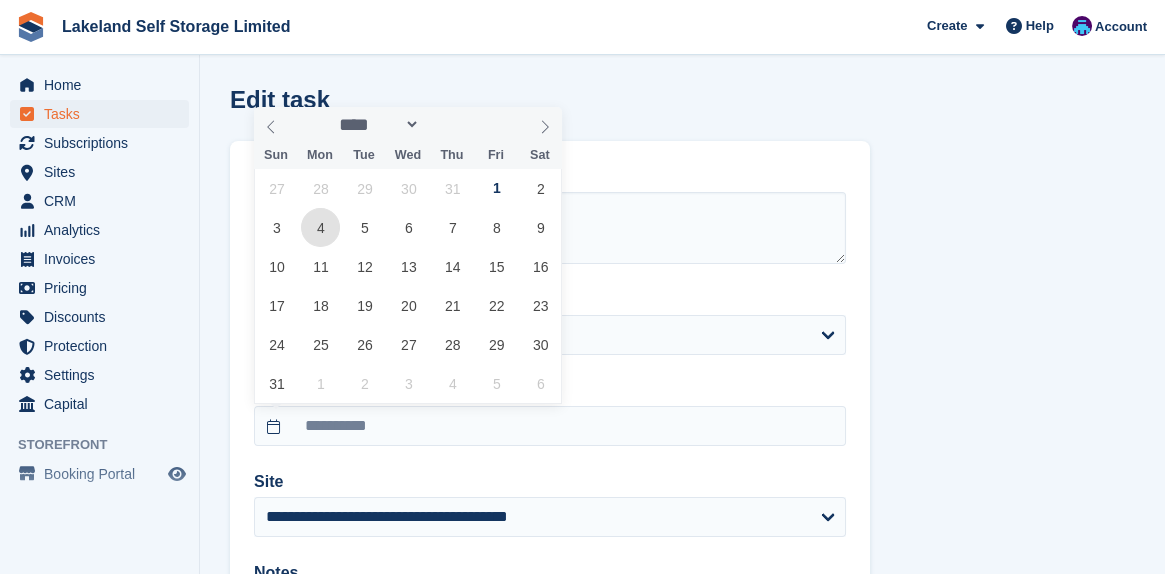 click on "4" at bounding box center [320, 227] 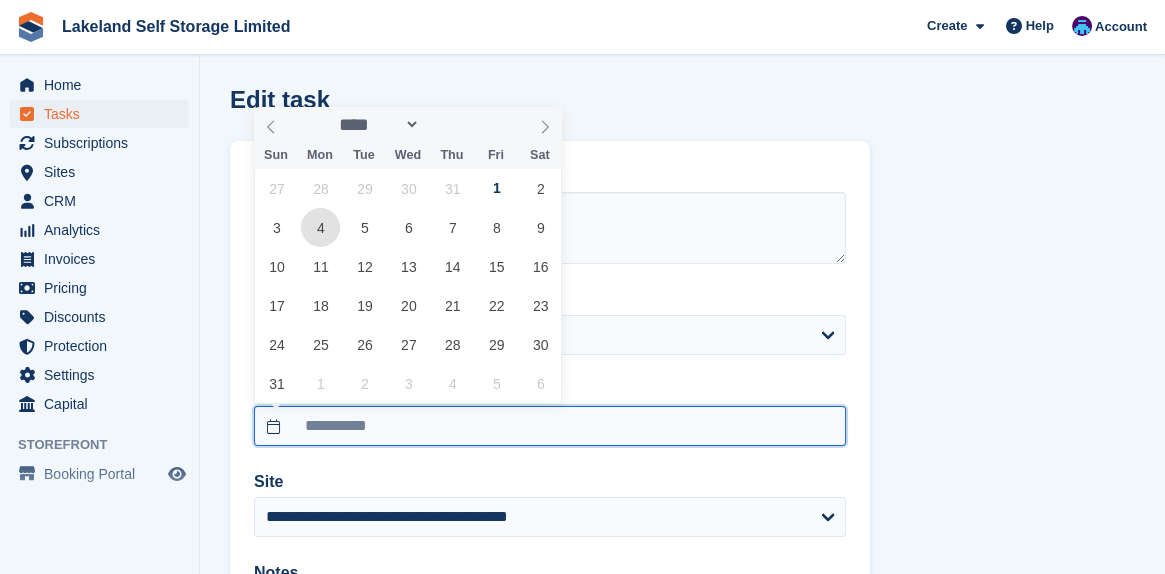 type on "**********" 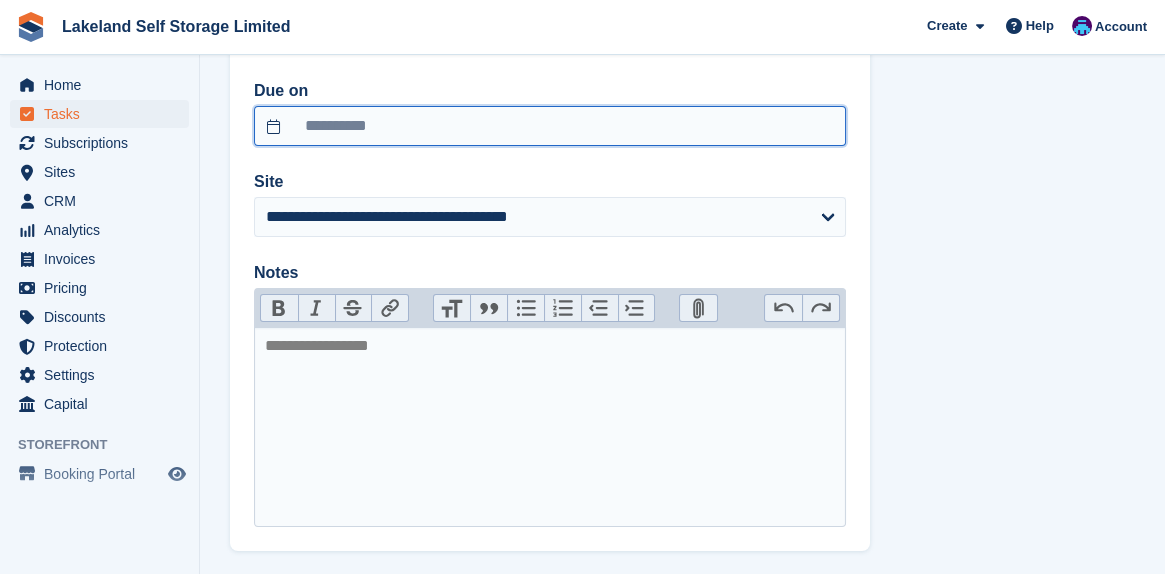 scroll, scrollTop: 393, scrollLeft: 0, axis: vertical 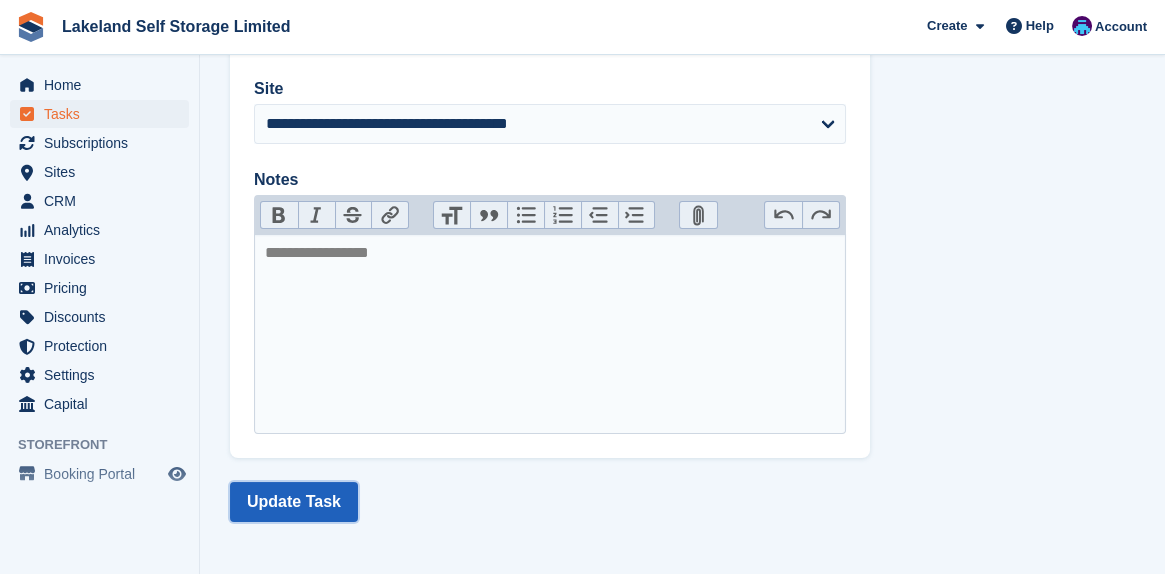 click on "Update Task" at bounding box center [294, 502] 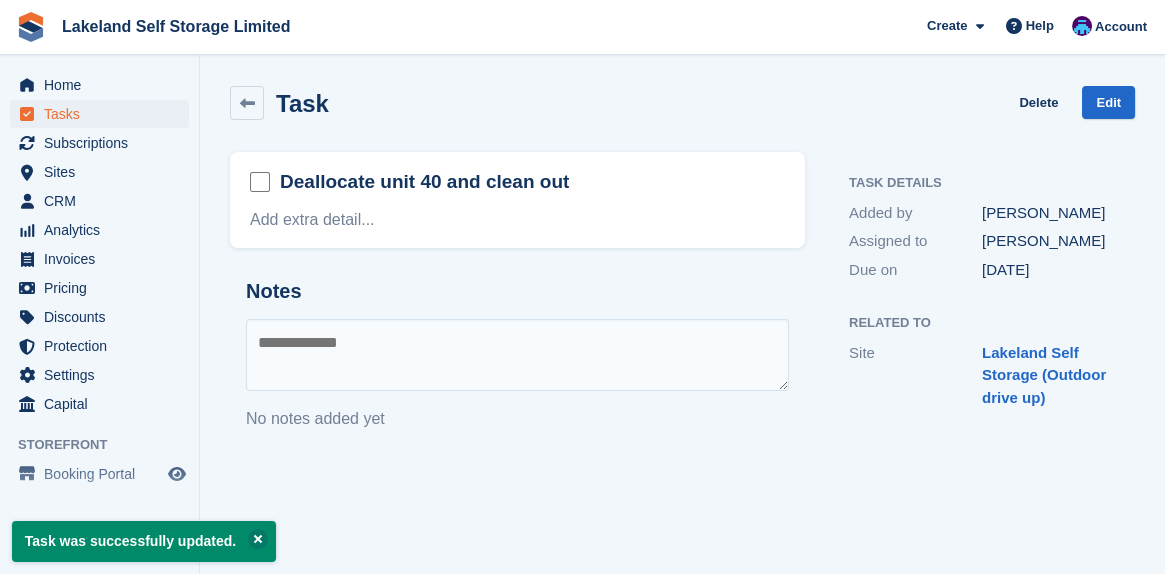 scroll, scrollTop: 0, scrollLeft: 0, axis: both 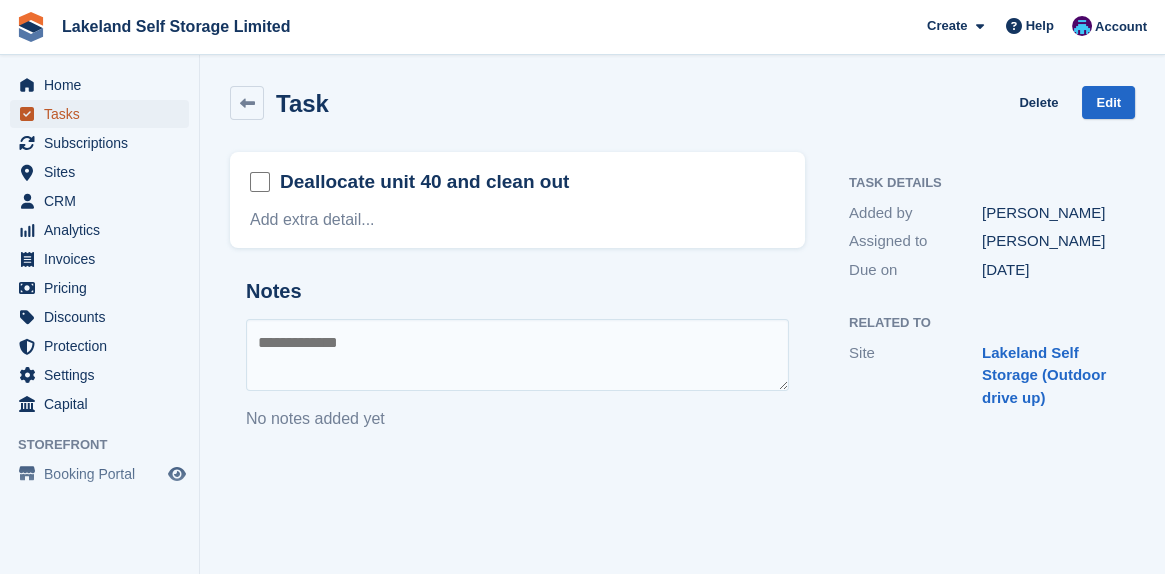 click on "Tasks" at bounding box center (104, 114) 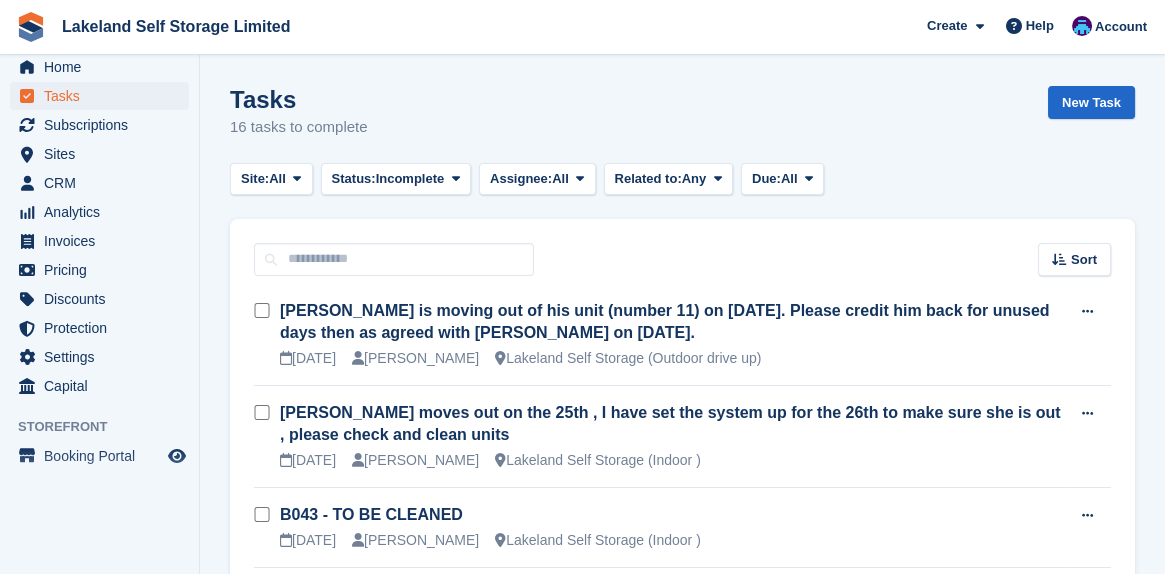 scroll, scrollTop: 23, scrollLeft: 0, axis: vertical 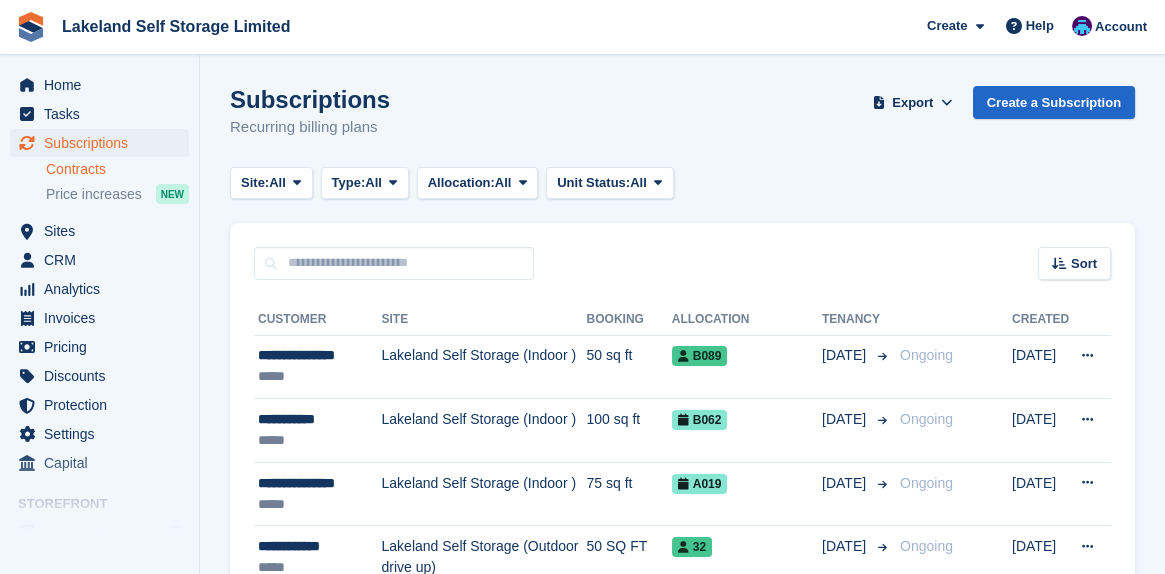 click on "Contracts" at bounding box center (117, 169) 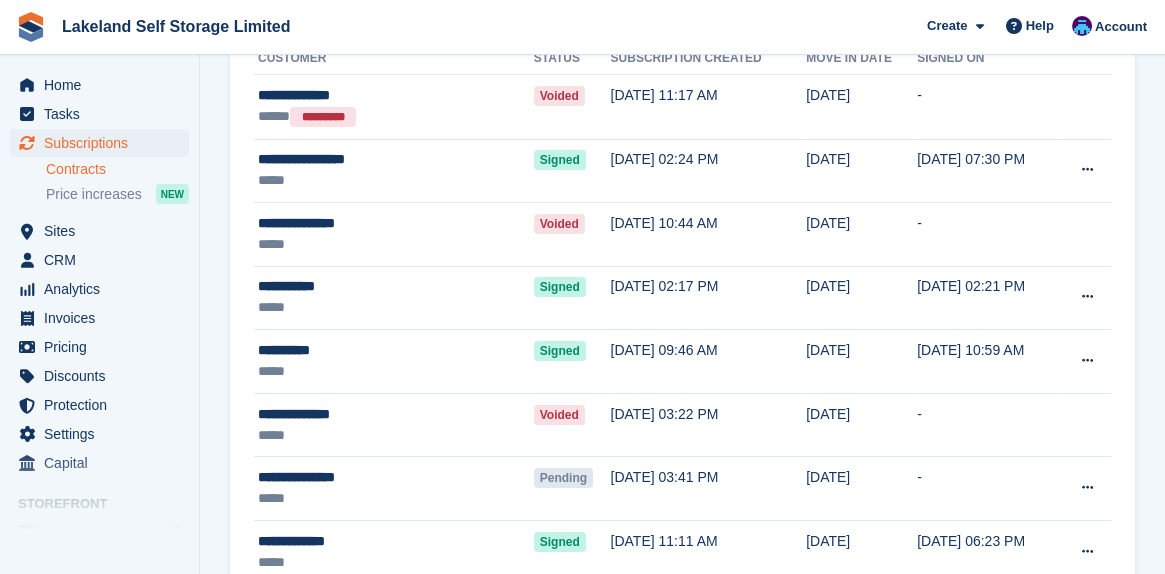 scroll, scrollTop: 0, scrollLeft: 0, axis: both 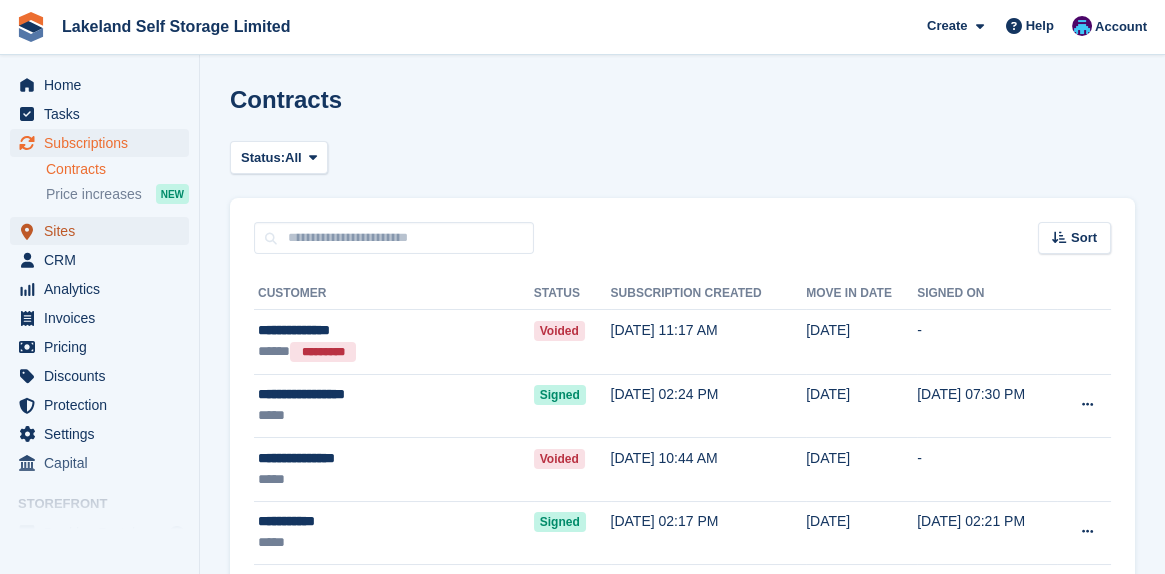 click on "Sites" at bounding box center [104, 231] 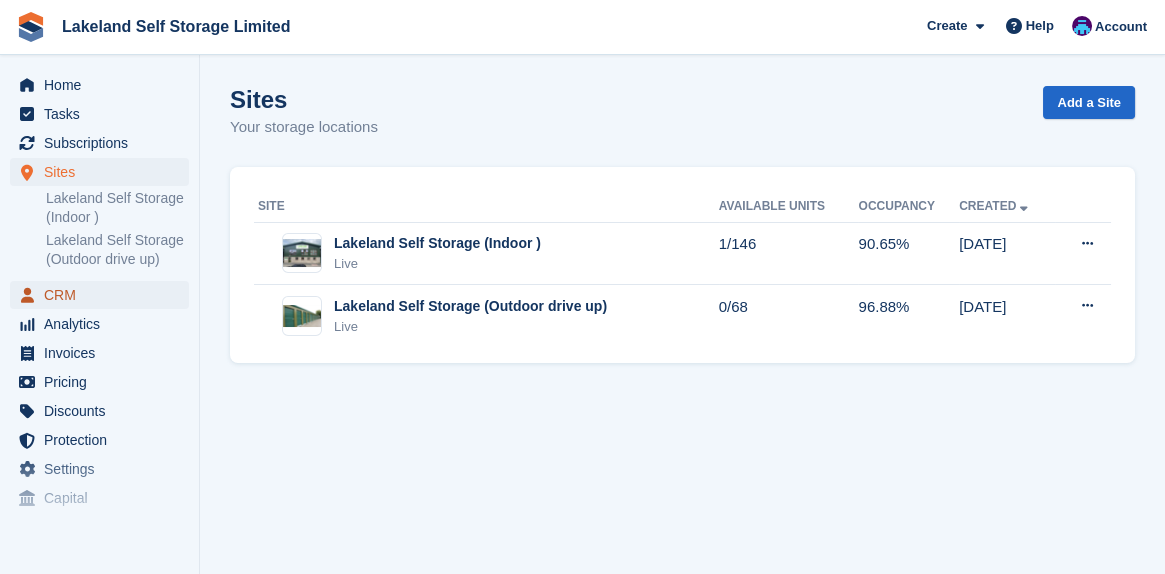 click on "CRM" at bounding box center [104, 295] 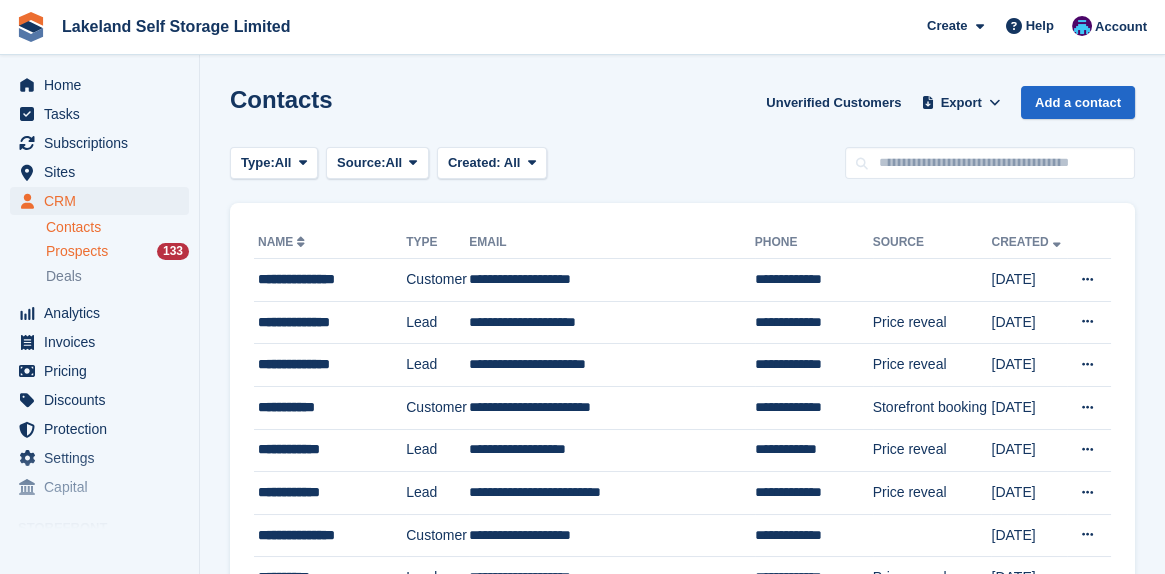 click on "Prospects" at bounding box center [77, 251] 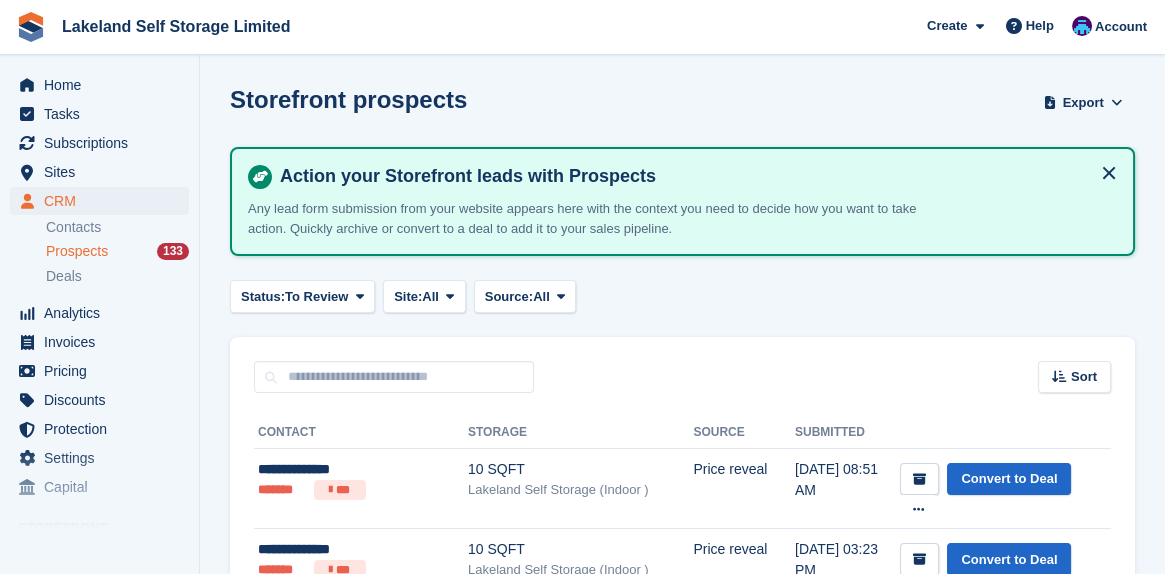 scroll, scrollTop: 100, scrollLeft: 0, axis: vertical 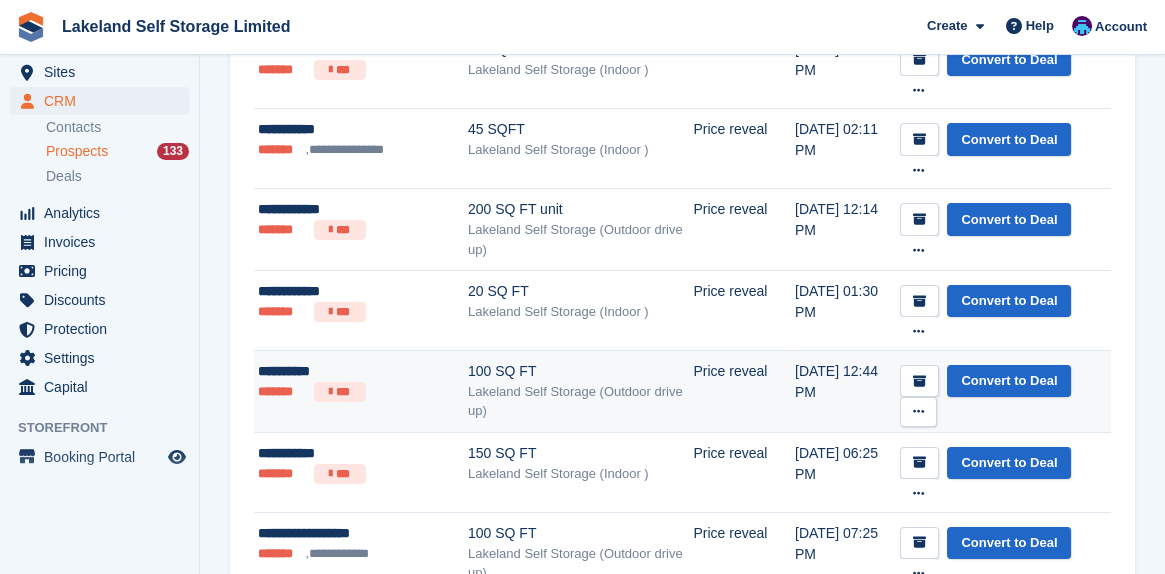 click on "**********" at bounding box center (363, 371) 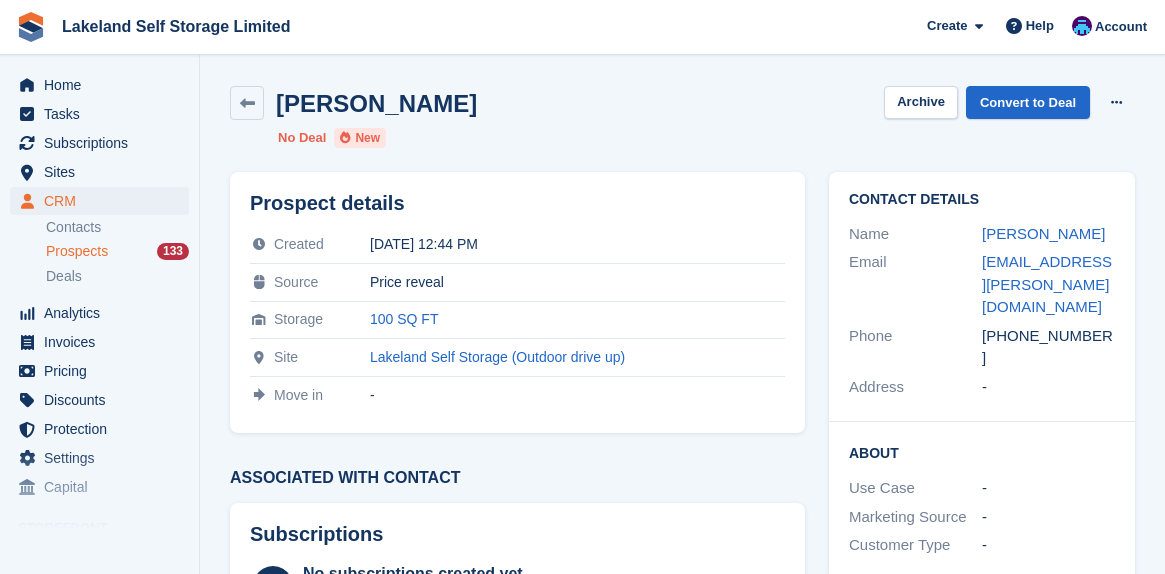 scroll, scrollTop: 0, scrollLeft: 0, axis: both 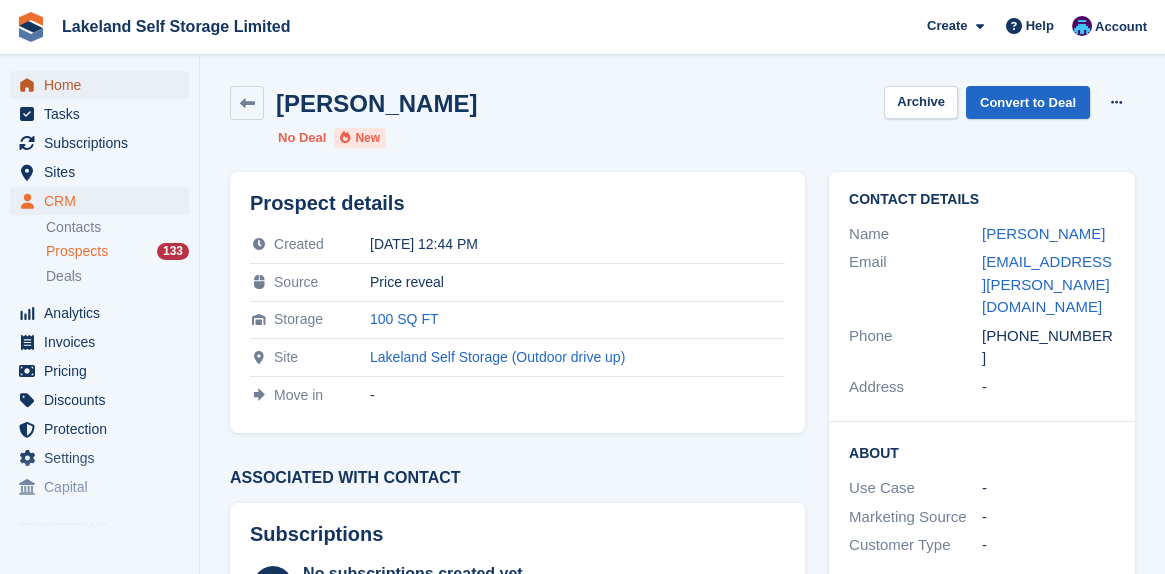 click on "Home" at bounding box center (104, 85) 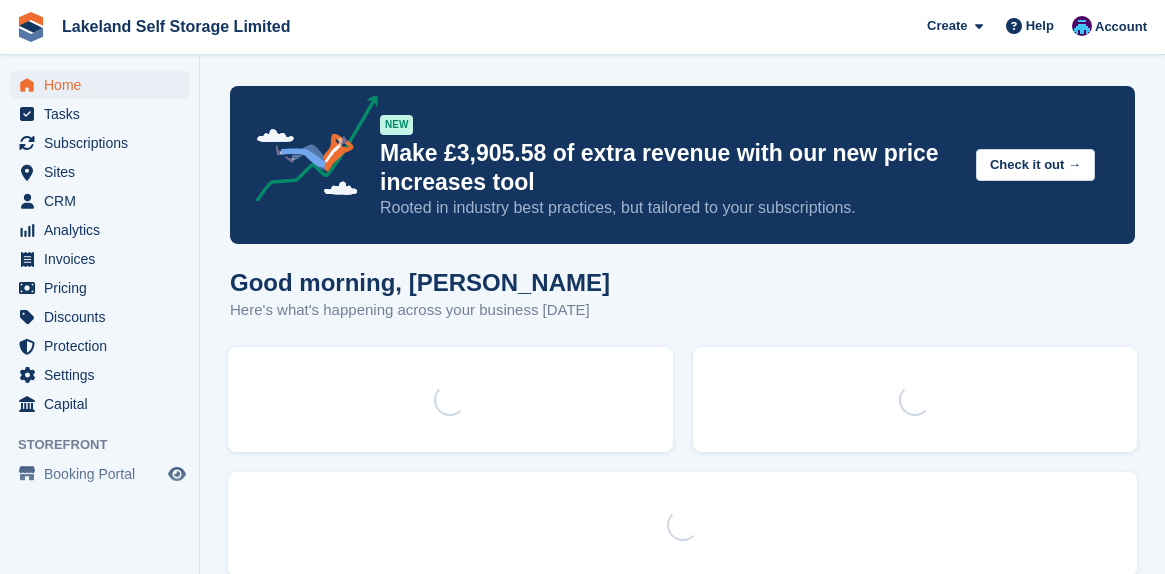 scroll, scrollTop: 0, scrollLeft: 0, axis: both 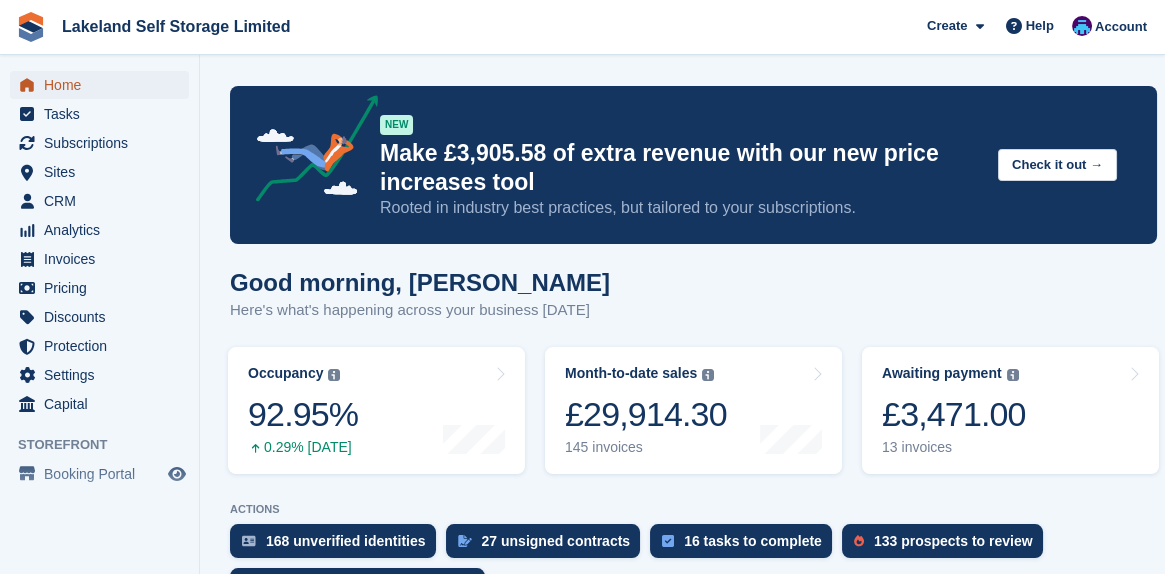 click on "Home" at bounding box center (104, 85) 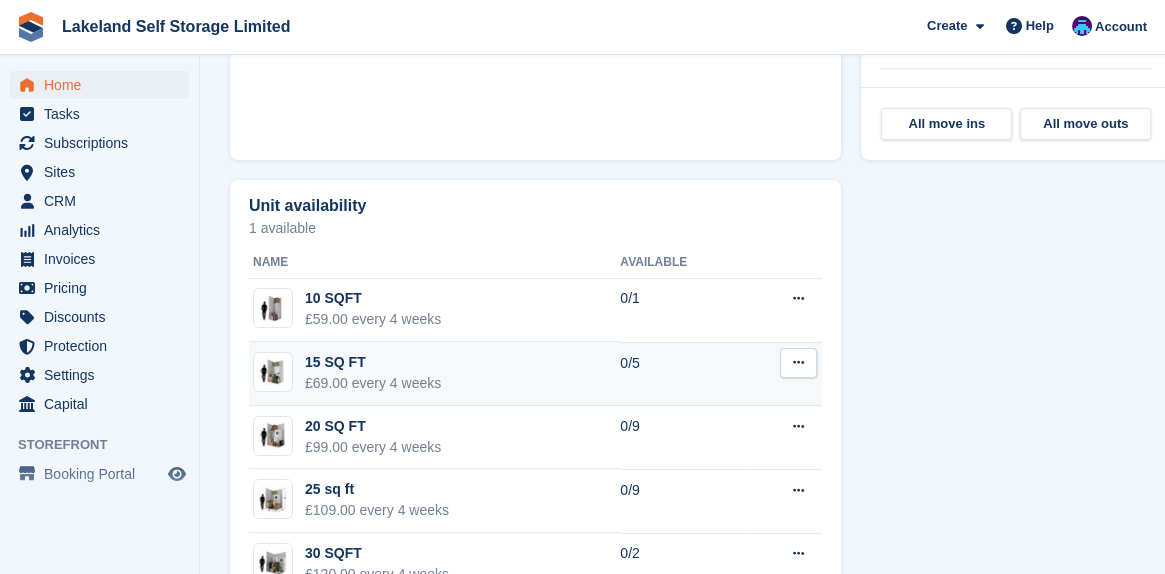 scroll, scrollTop: 1200, scrollLeft: 0, axis: vertical 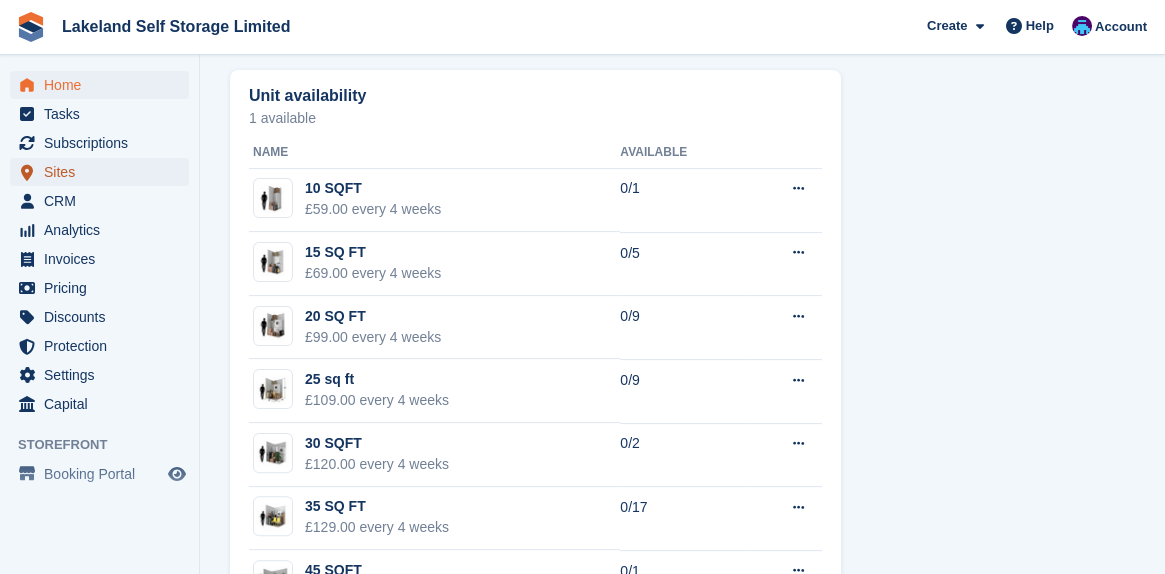 click on "Sites" at bounding box center (104, 172) 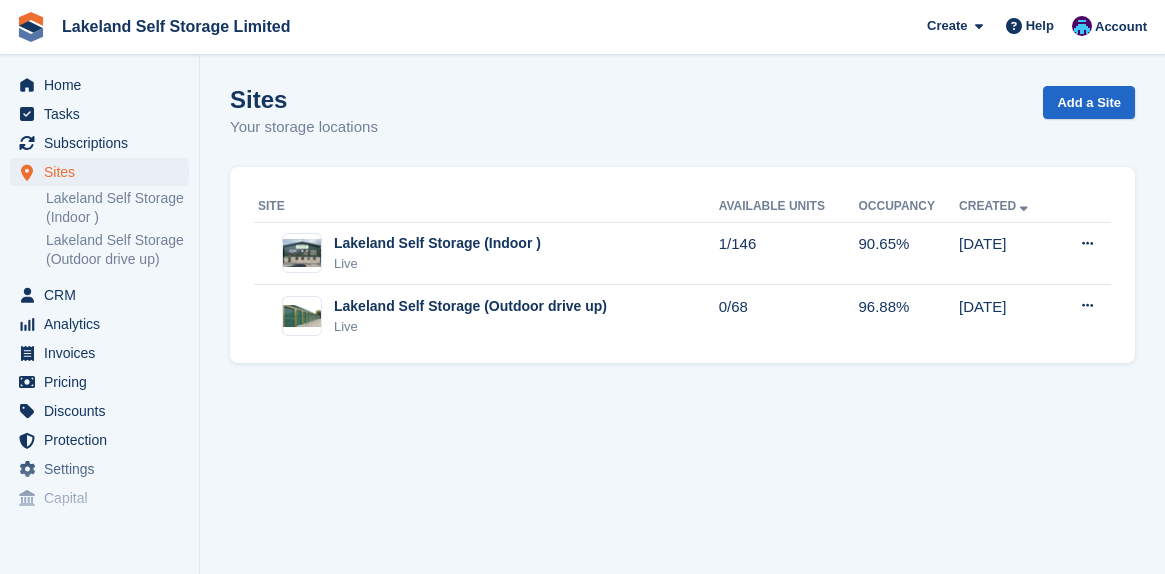 scroll, scrollTop: 0, scrollLeft: 0, axis: both 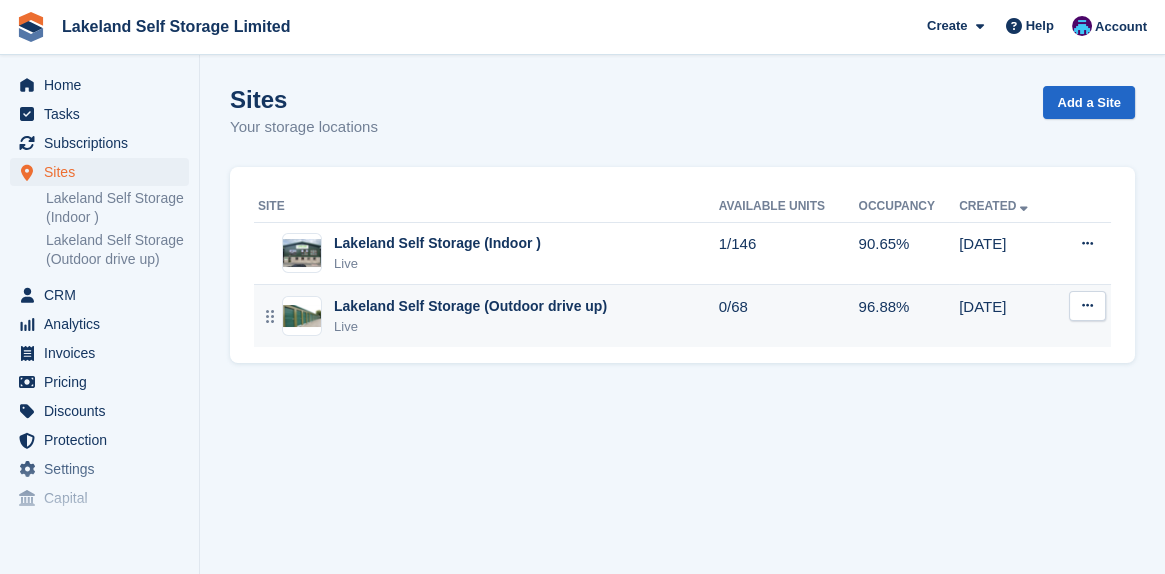 click on "Lakeland Self Storage (Outdoor drive up)" at bounding box center (470, 306) 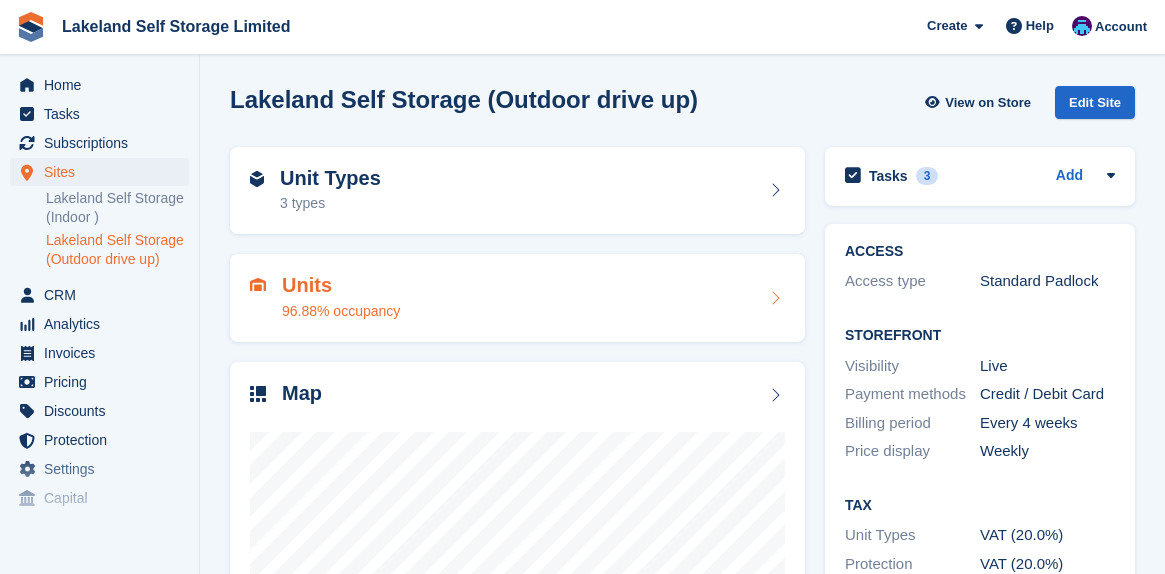 scroll, scrollTop: 0, scrollLeft: 0, axis: both 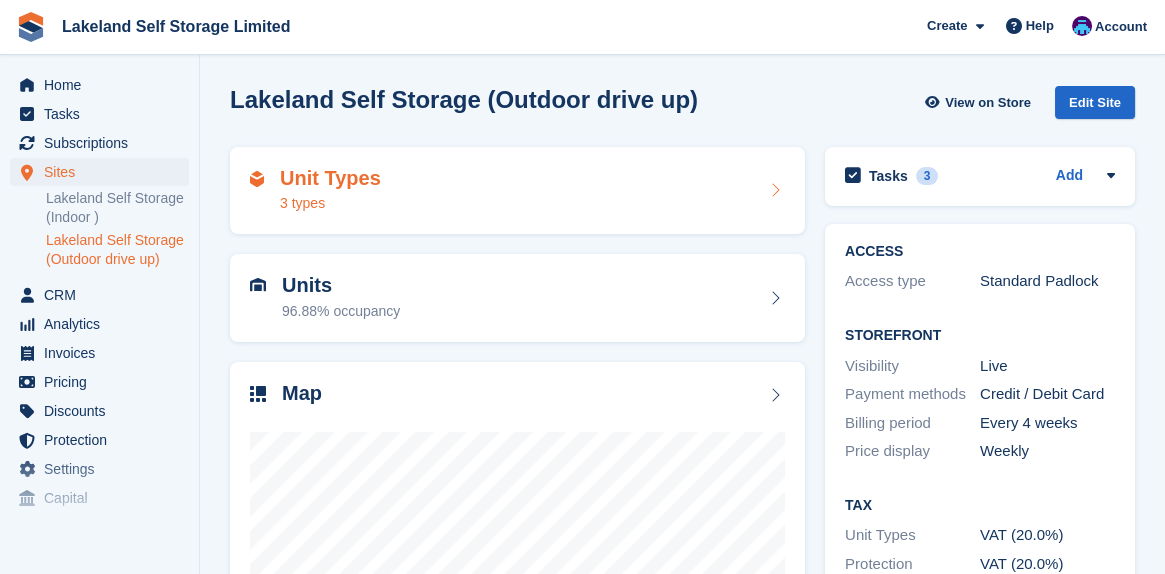 click on "Unit Types
3 types" at bounding box center (517, 191) 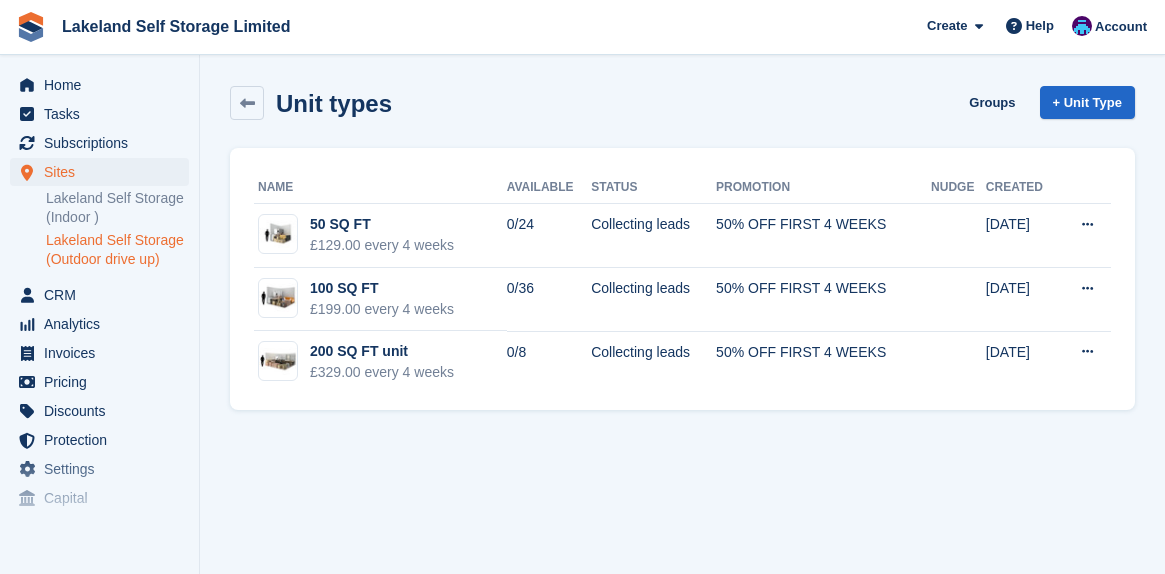 scroll, scrollTop: 0, scrollLeft: 0, axis: both 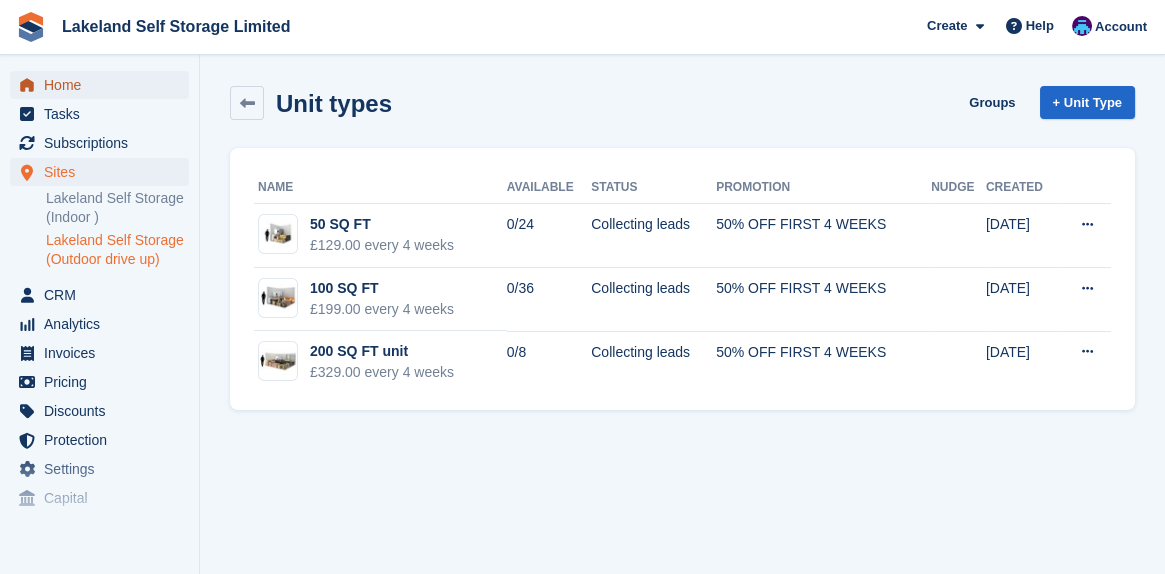 click on "Home" at bounding box center [104, 85] 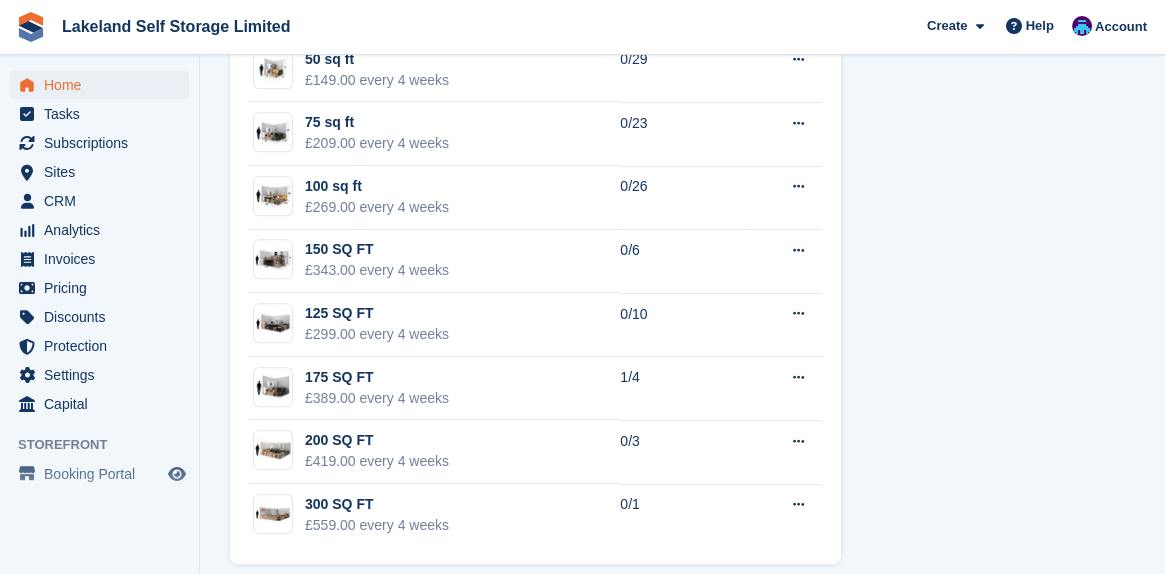 scroll, scrollTop: 1788, scrollLeft: 0, axis: vertical 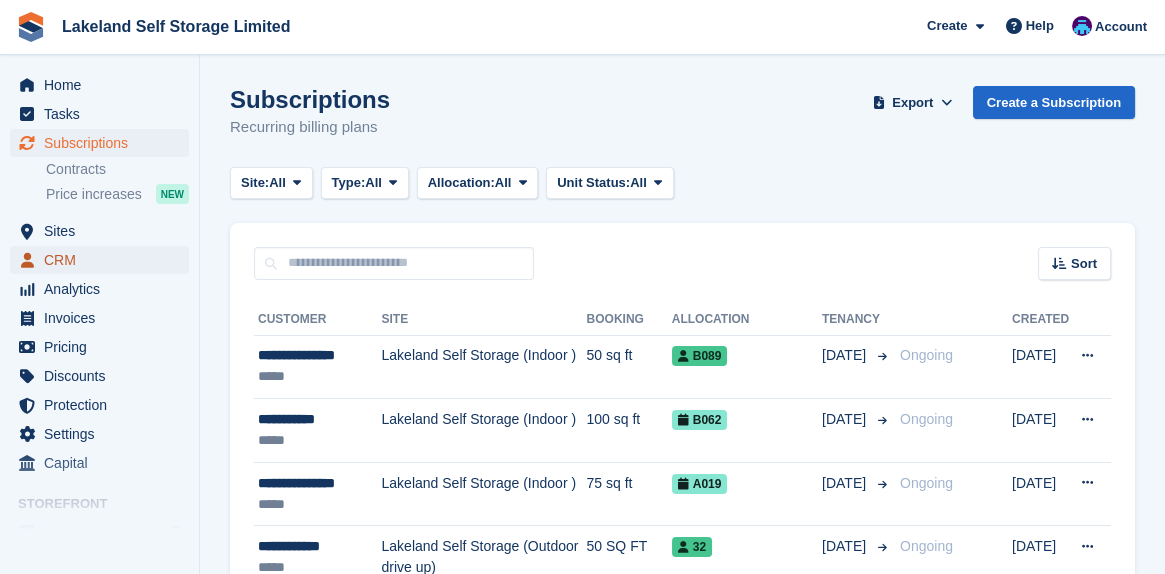 click on "CRM" at bounding box center [104, 260] 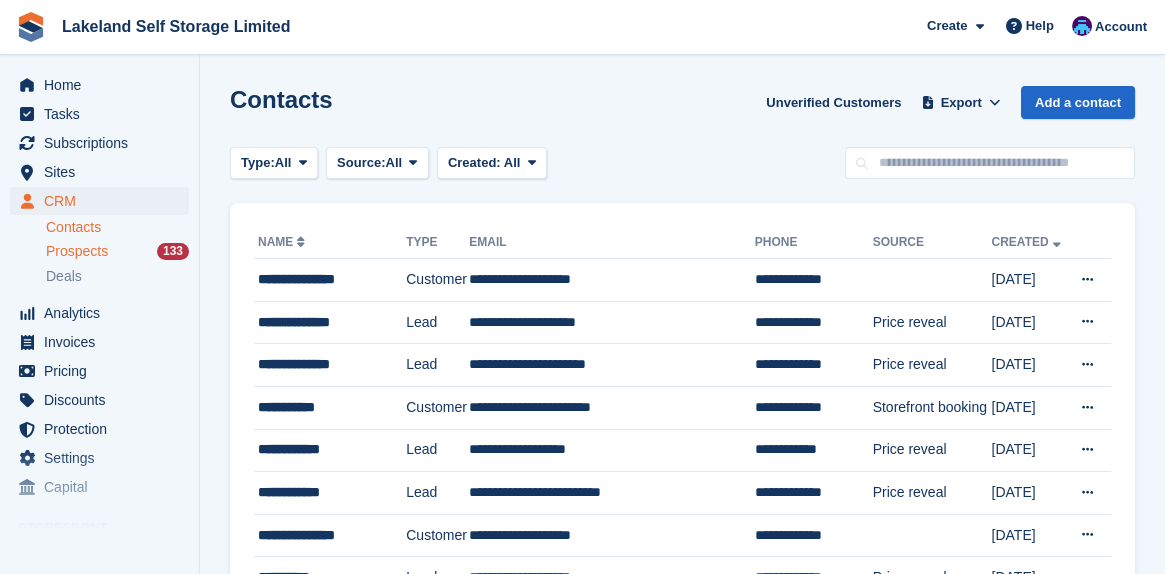 click on "Prospects" at bounding box center [77, 251] 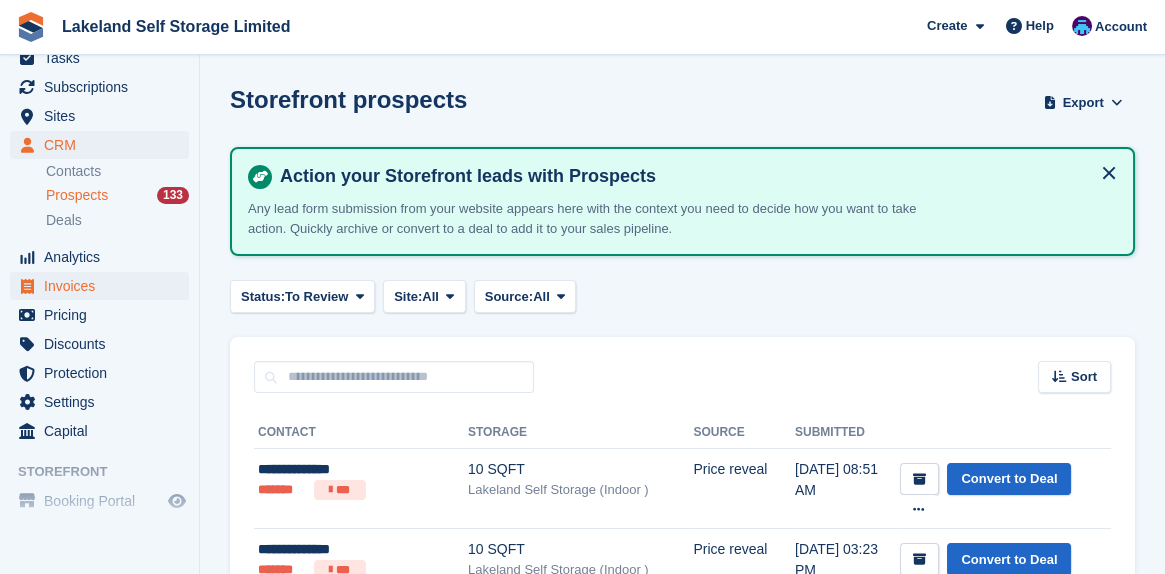 scroll, scrollTop: 105, scrollLeft: 0, axis: vertical 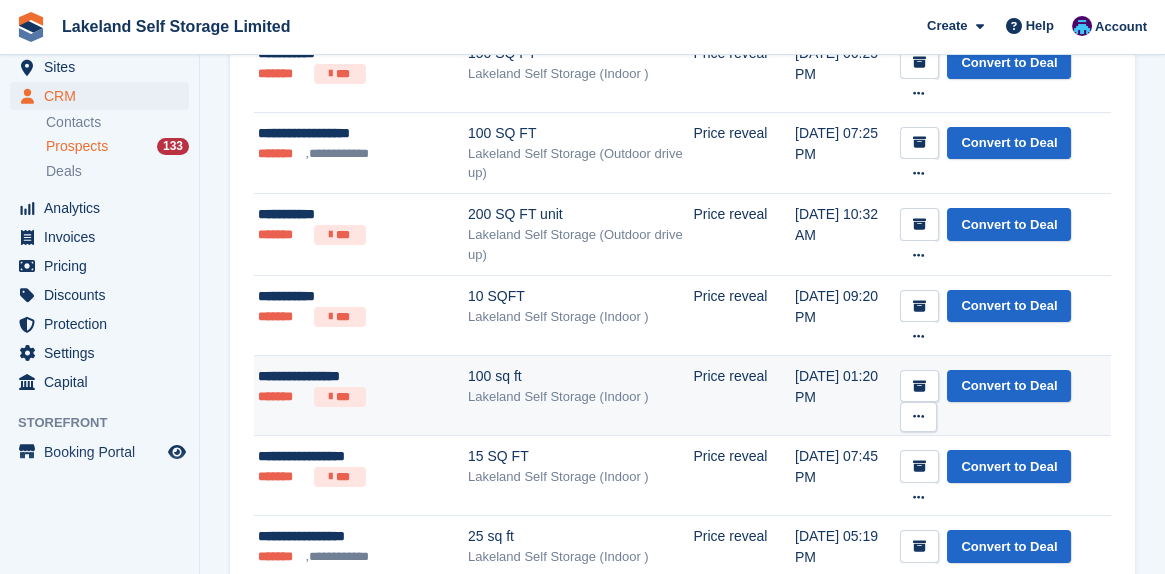 click on "**********" at bounding box center [363, 376] 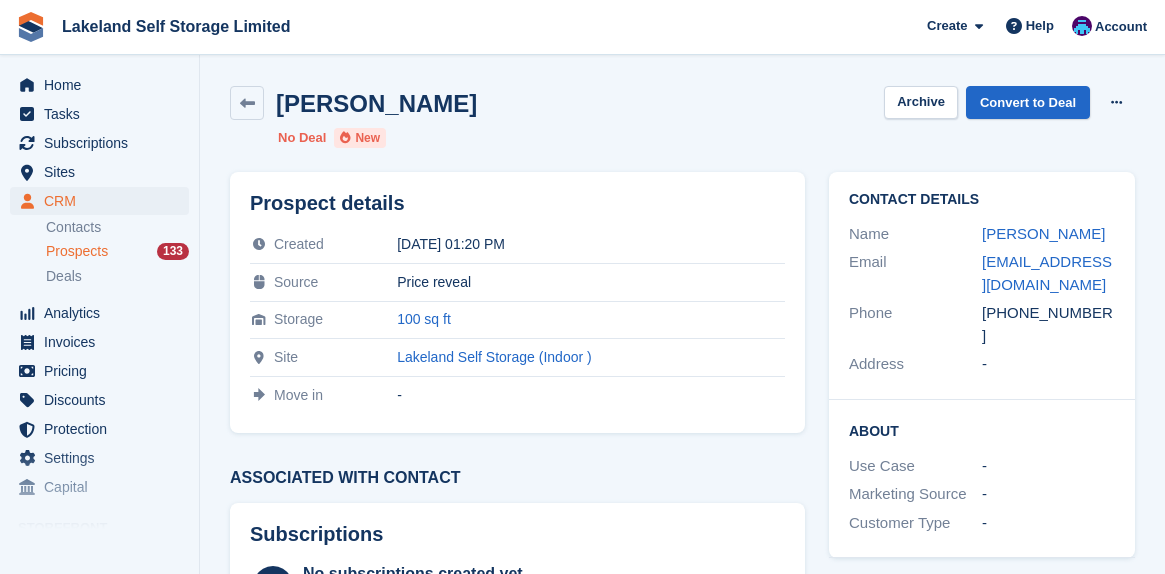 scroll, scrollTop: 0, scrollLeft: 0, axis: both 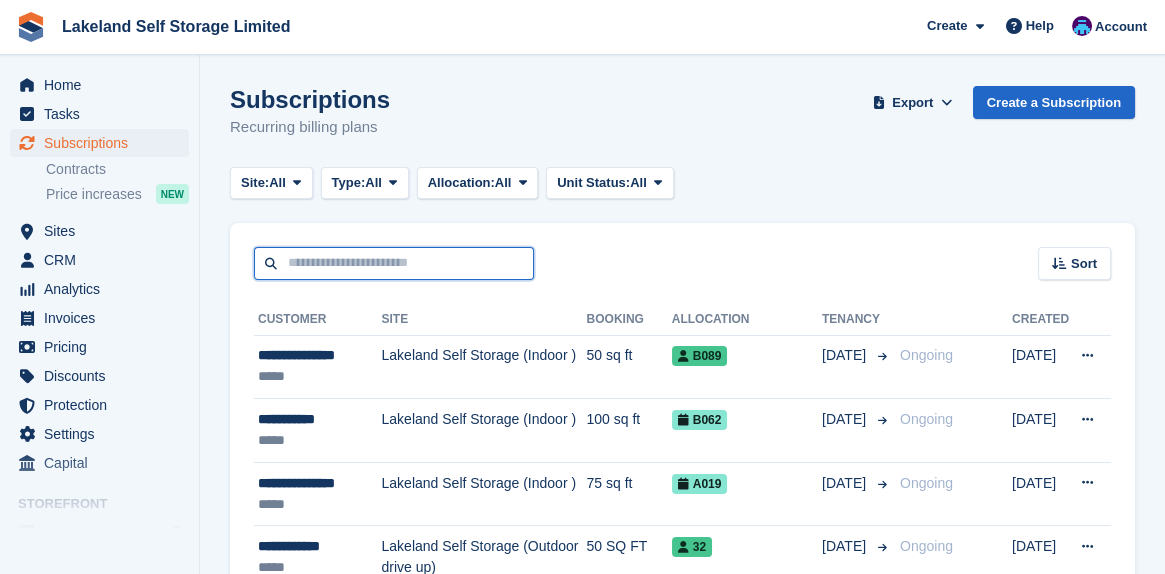 click at bounding box center (394, 263) 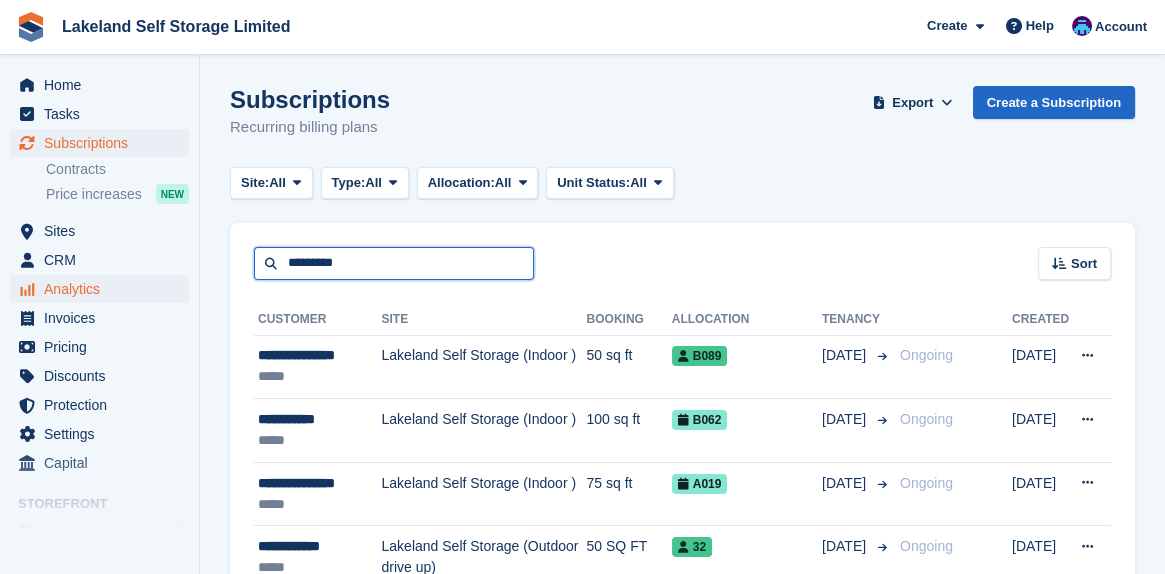 type on "*********" 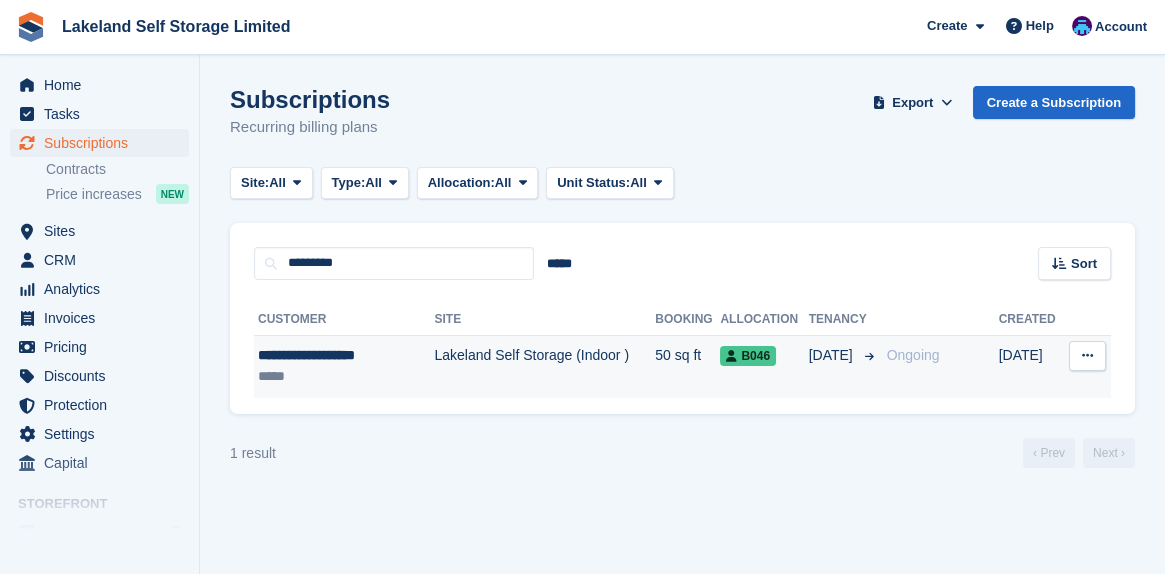click on "B046" at bounding box center [748, 356] 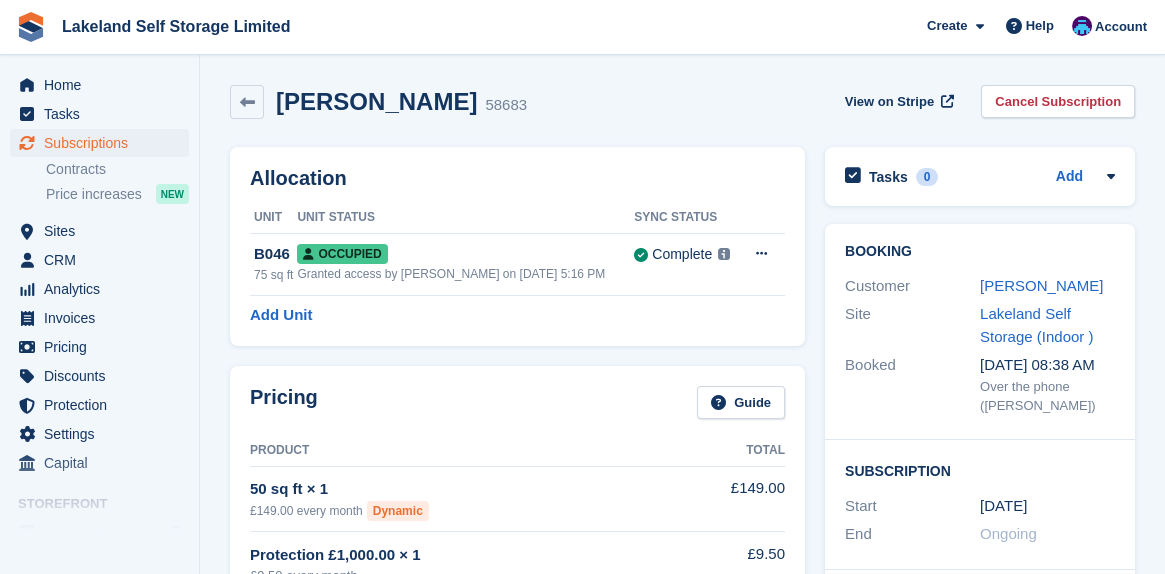 scroll, scrollTop: 0, scrollLeft: 0, axis: both 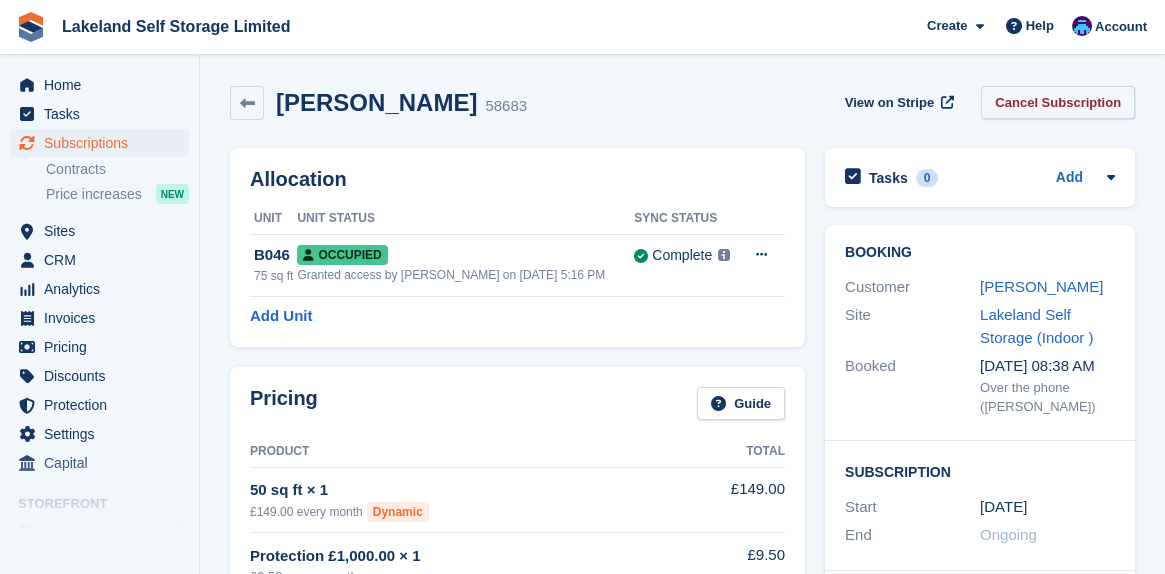 click on "Cancel Subscription" at bounding box center [1058, 102] 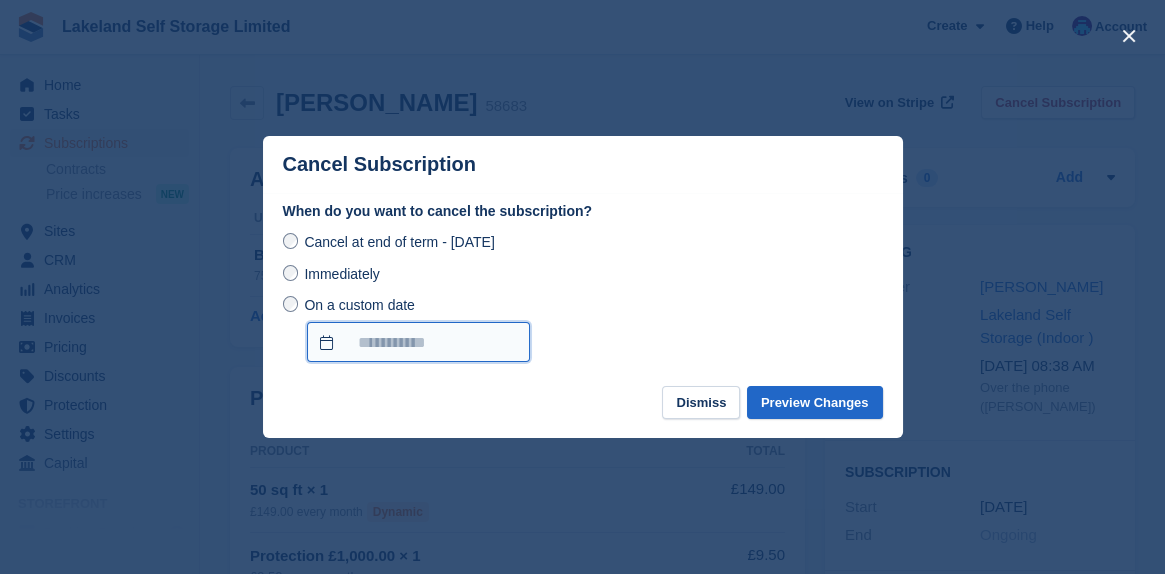 click on "On a custom date" at bounding box center (418, 342) 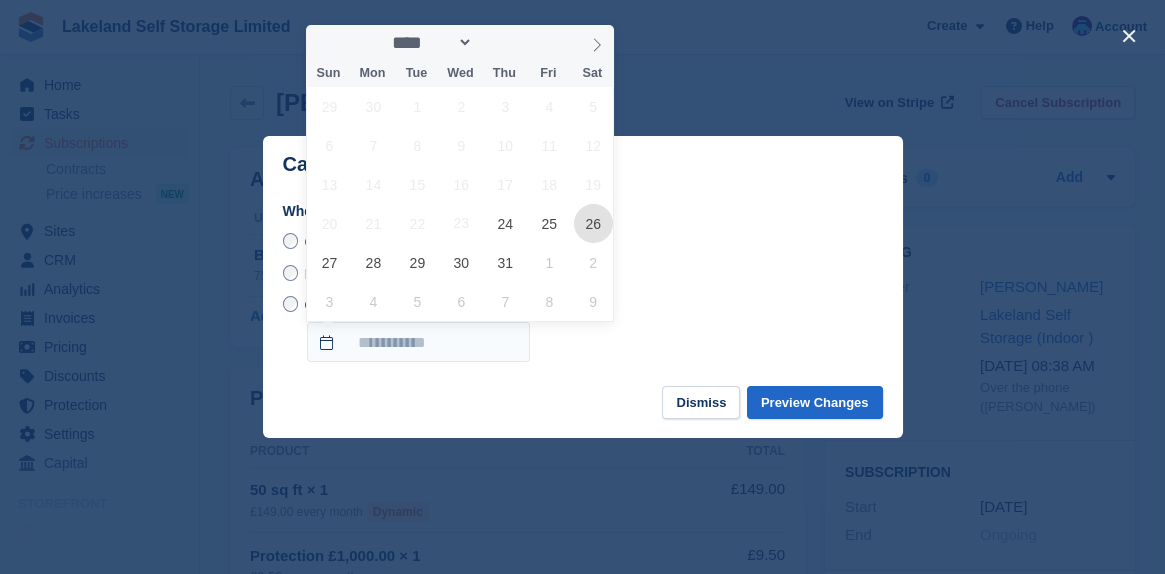click on "26" at bounding box center (593, 223) 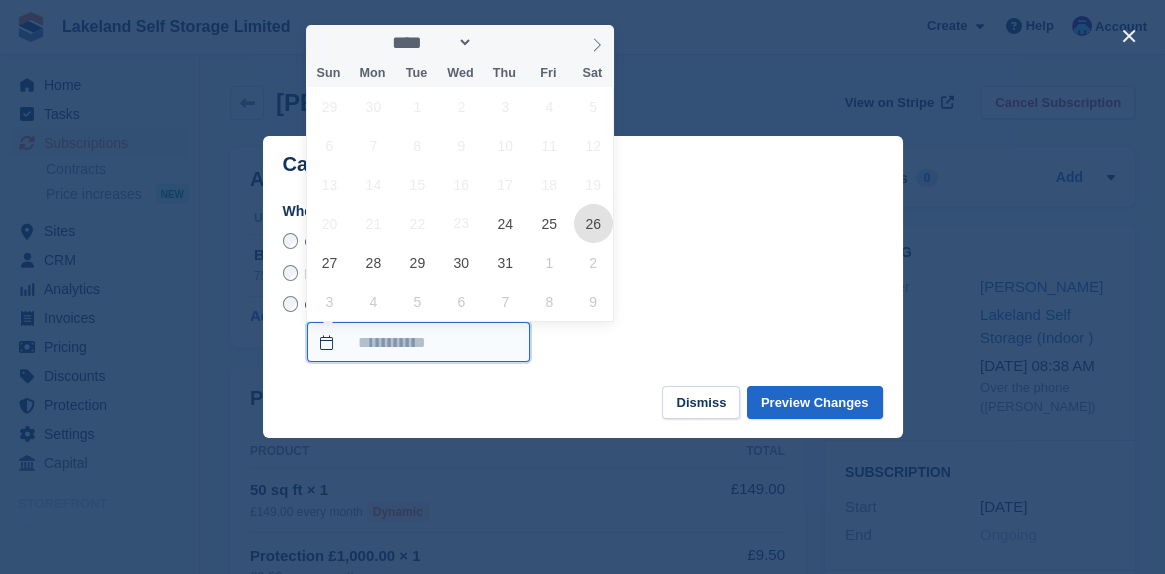 type on "**********" 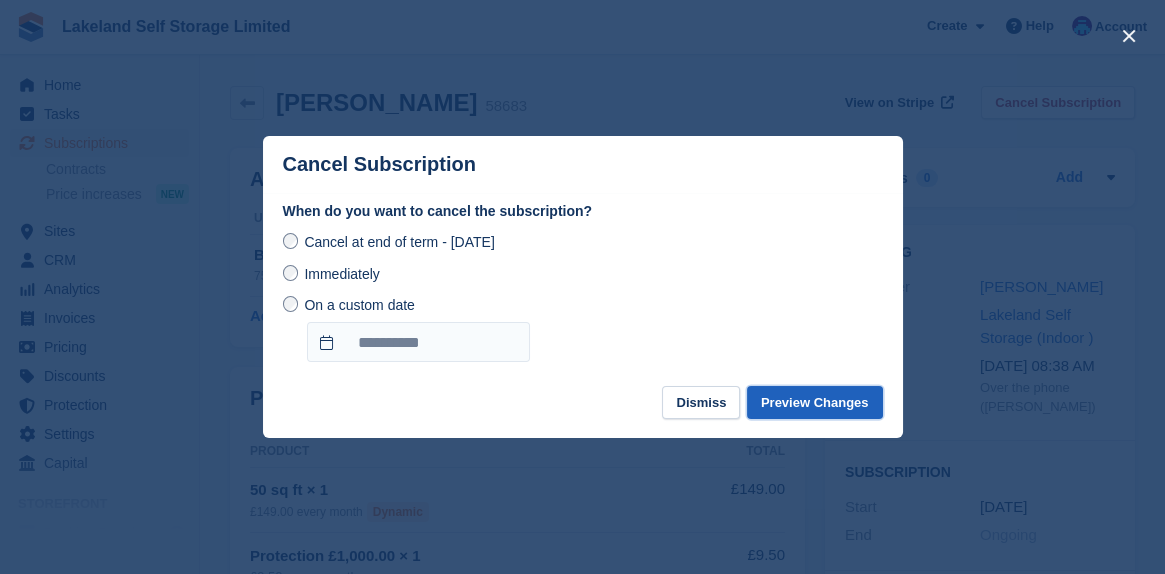 click on "Preview Changes" at bounding box center [815, 402] 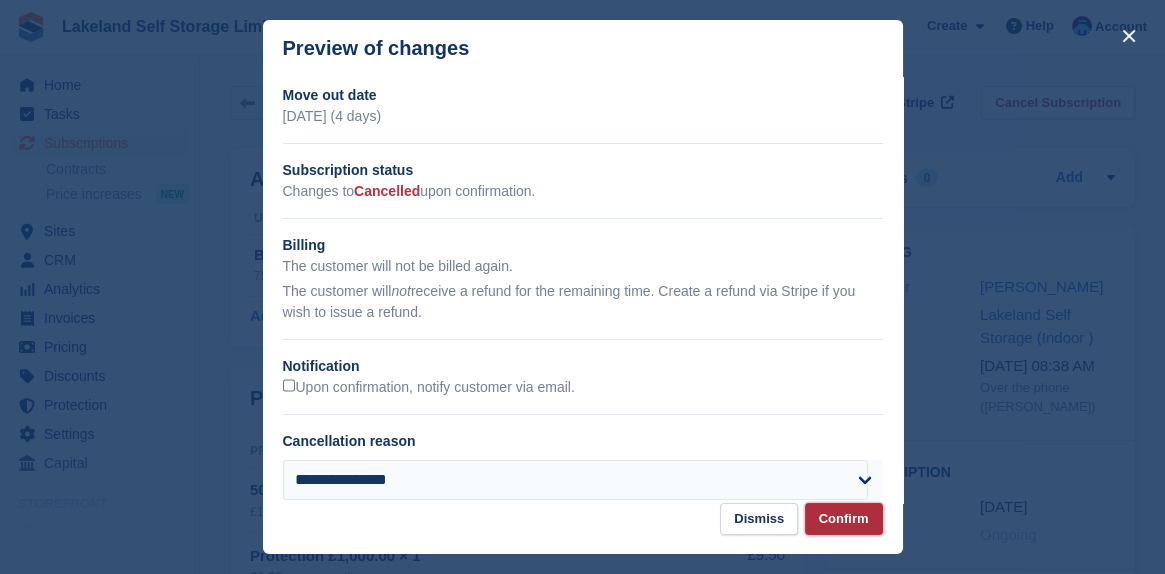 click on "Confirm" at bounding box center (844, 519) 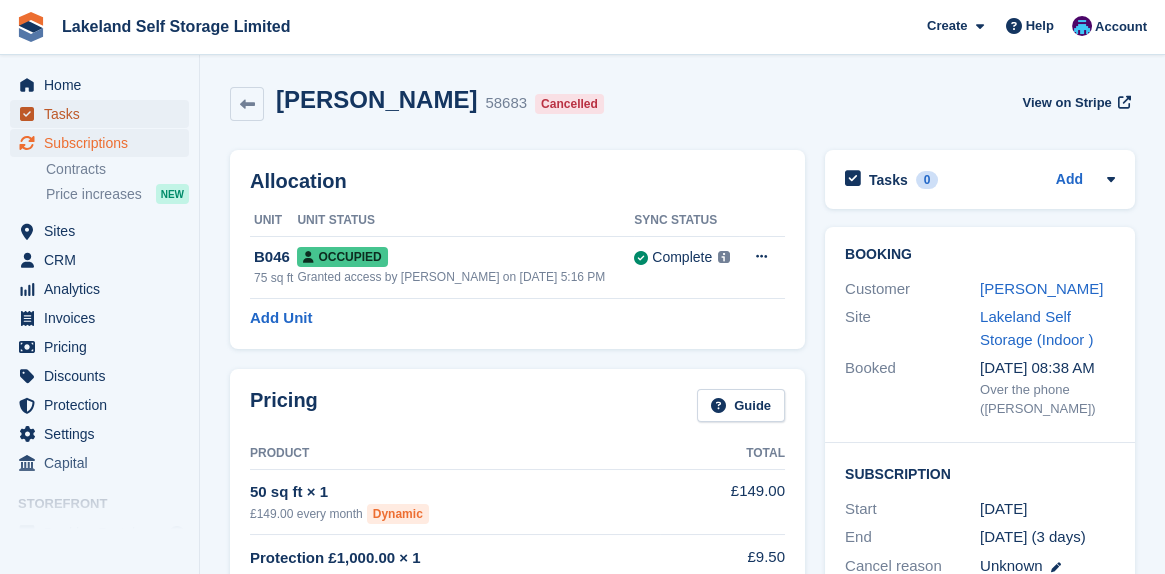 click on "Tasks" at bounding box center (104, 114) 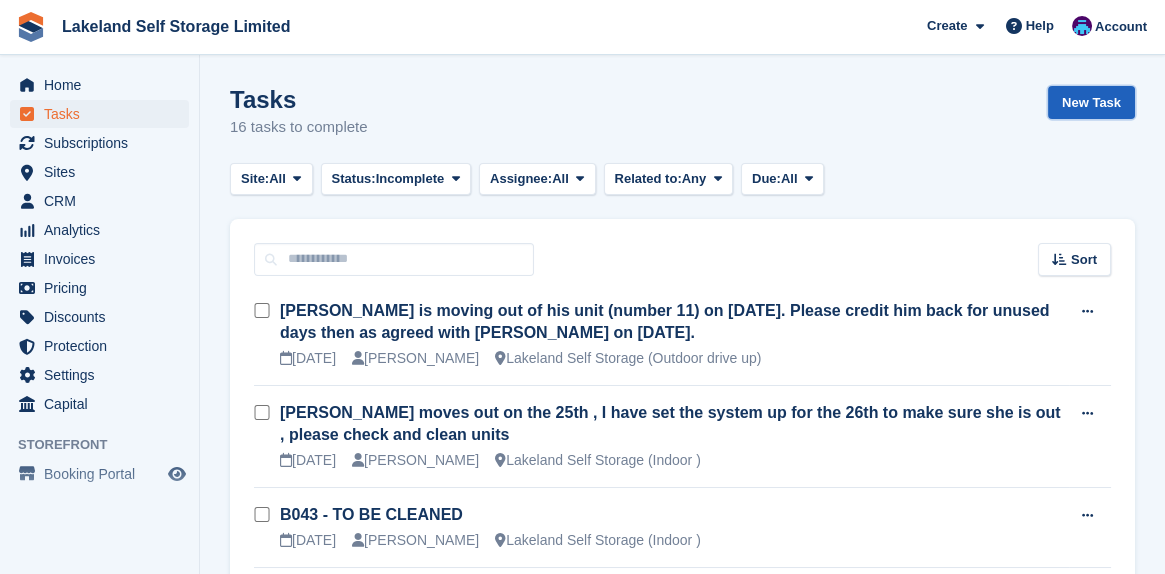 click on "New Task" at bounding box center [1091, 102] 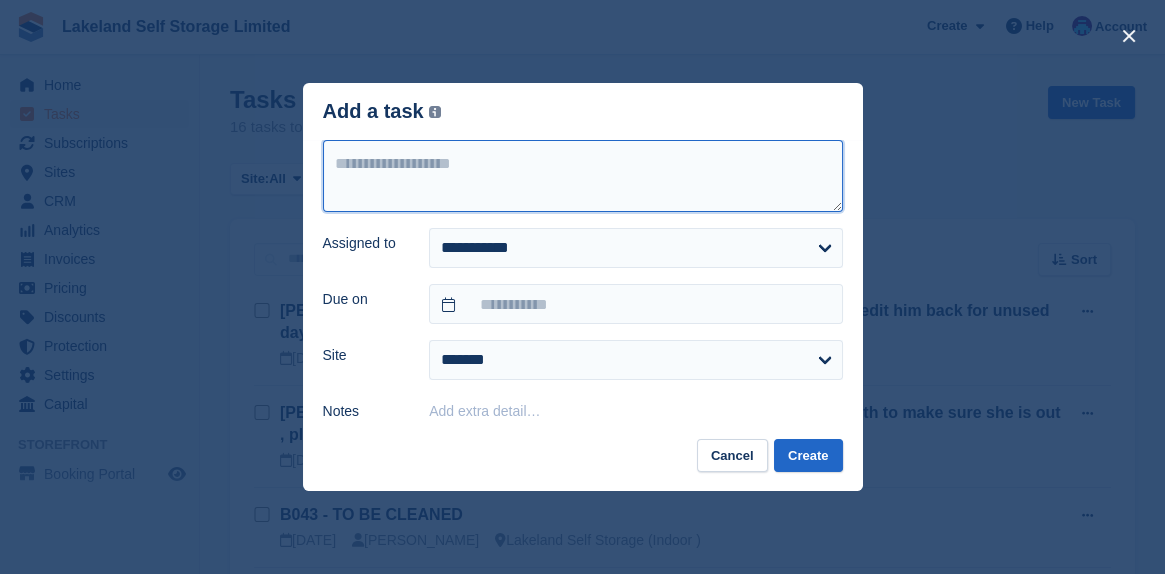 click at bounding box center (583, 176) 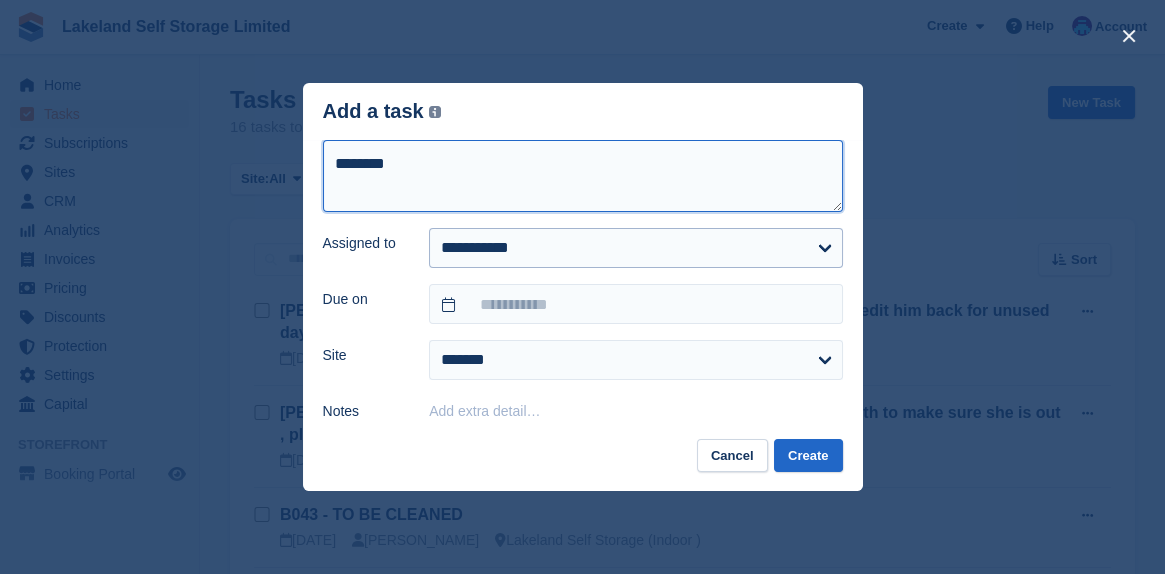 type on "********" 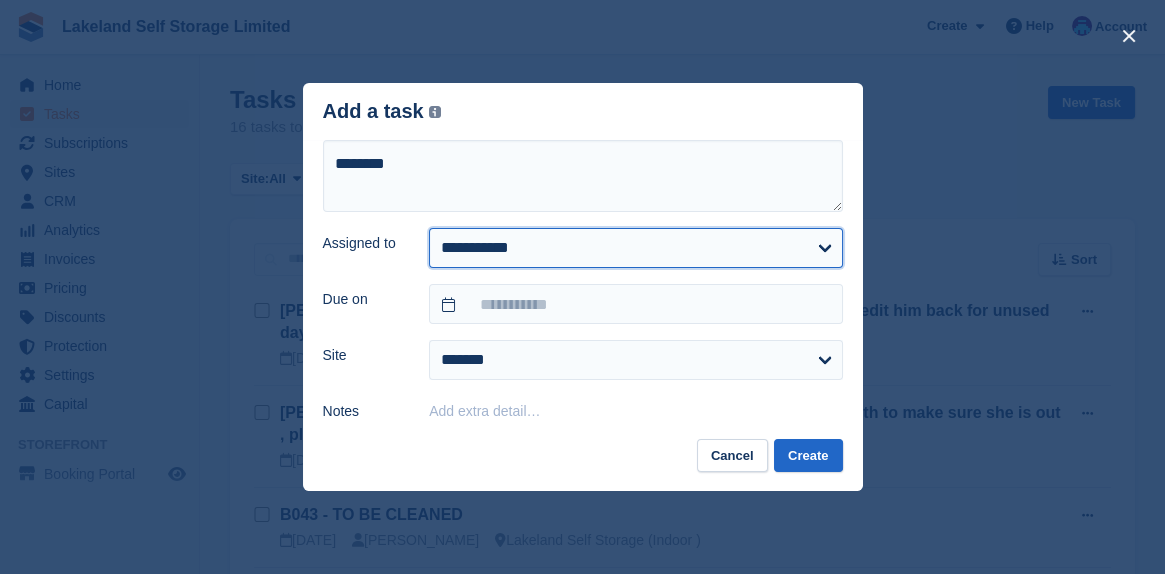 click on "**********" at bounding box center (635, 248) 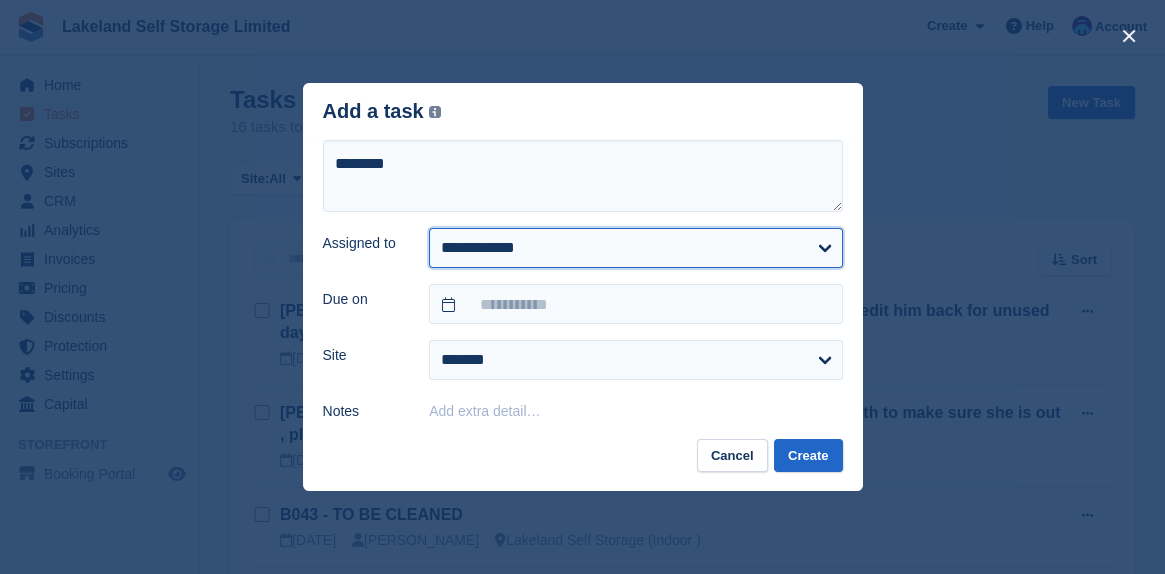 click on "**********" at bounding box center (635, 248) 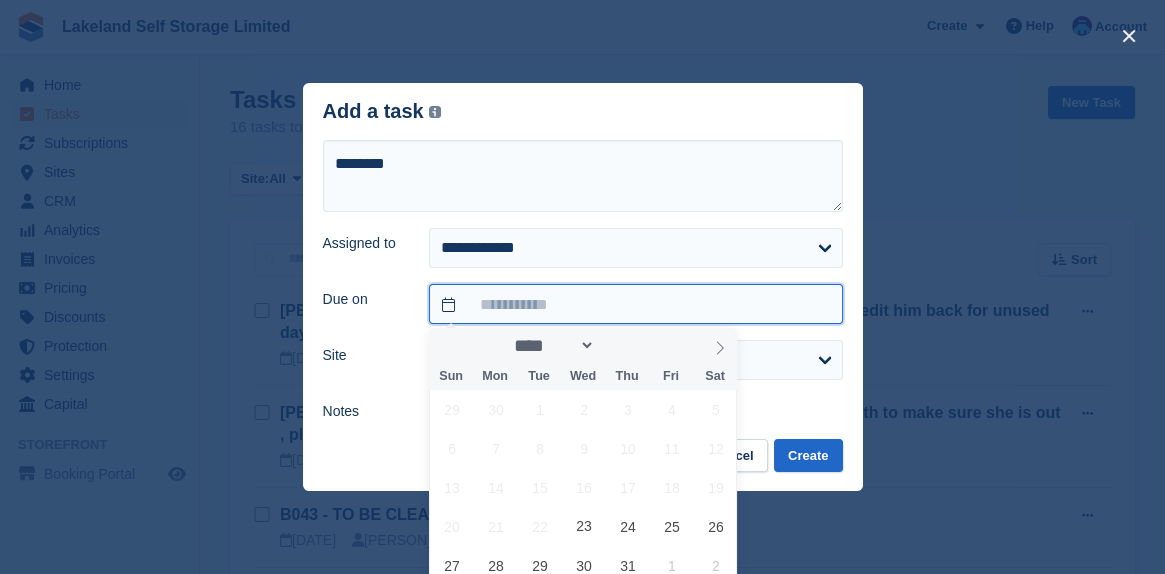 click at bounding box center [635, 304] 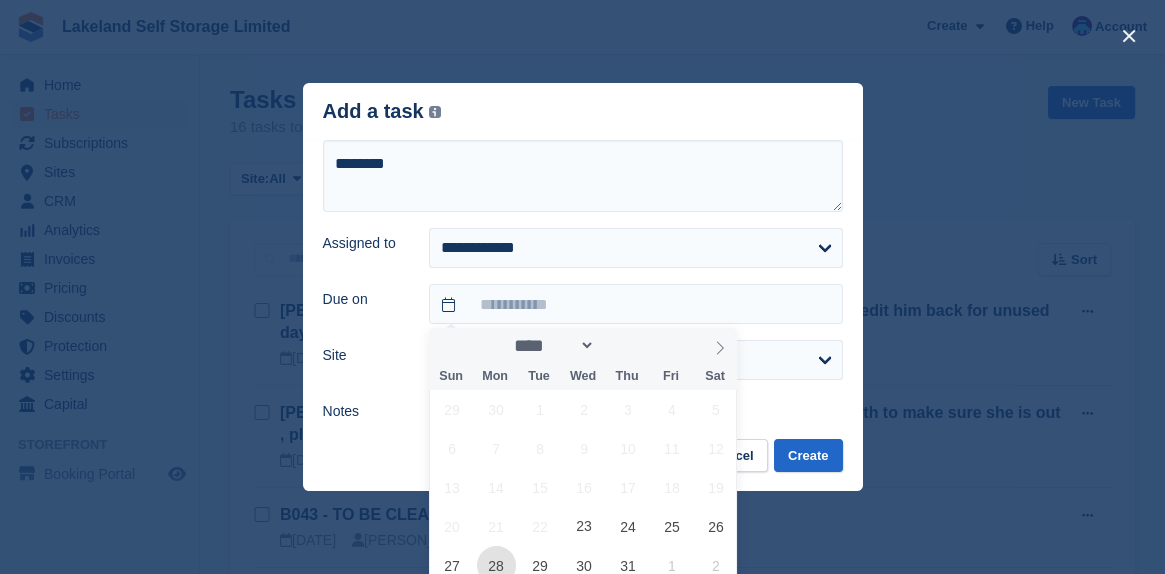 click on "28" at bounding box center (496, 565) 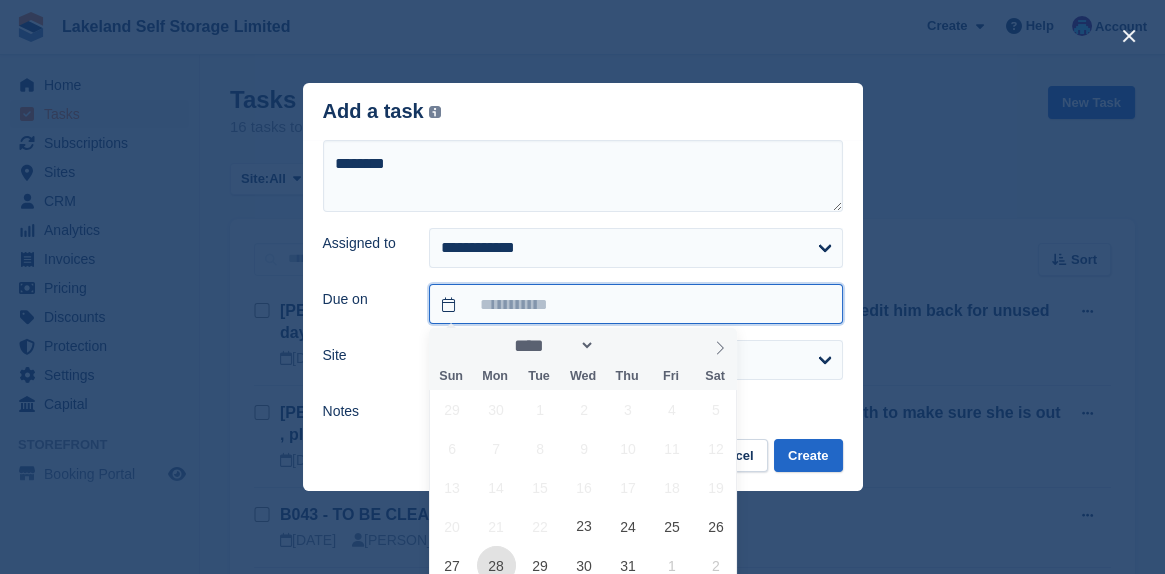 type on "**********" 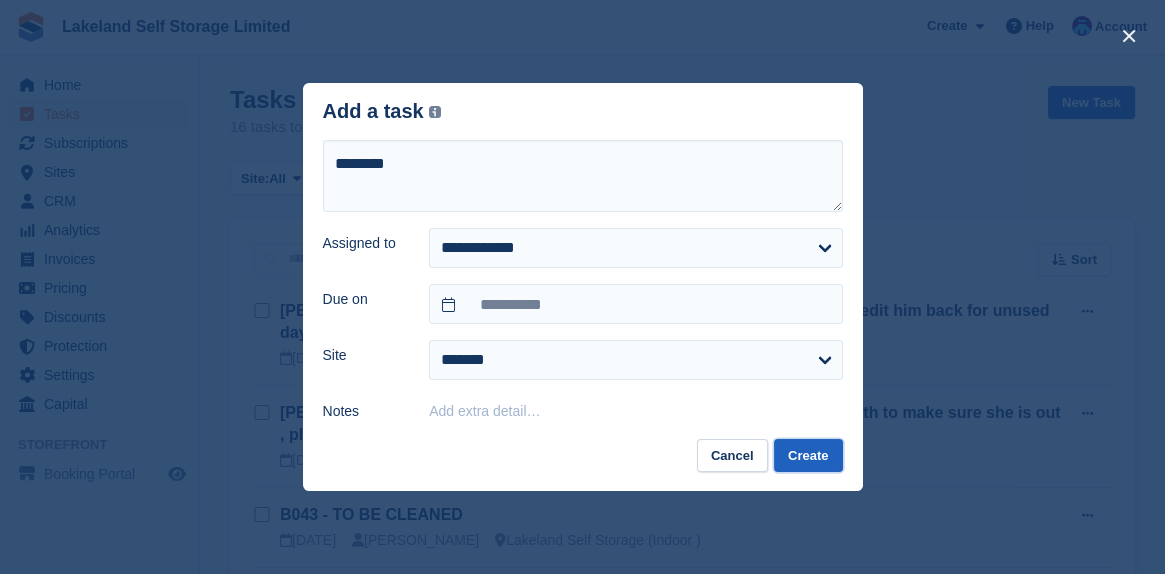 click on "Create" at bounding box center [808, 455] 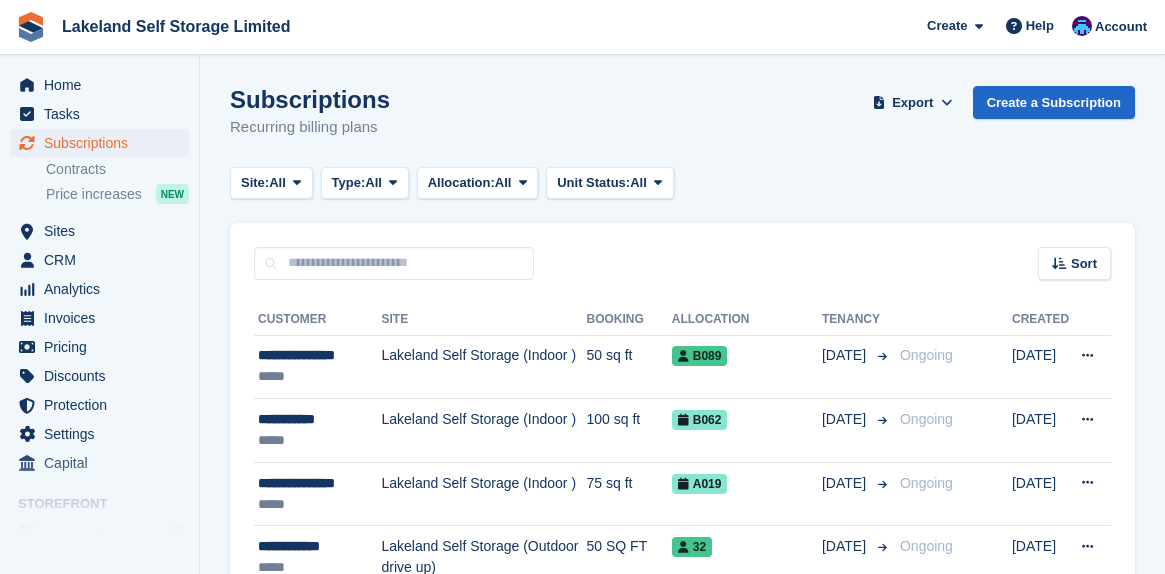 scroll, scrollTop: 0, scrollLeft: 0, axis: both 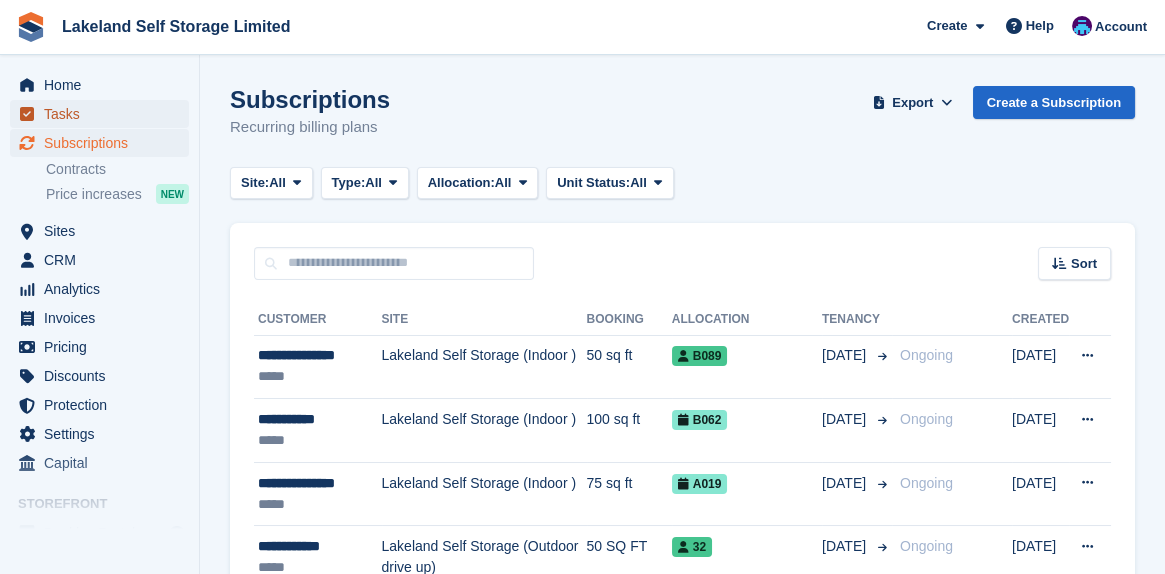click on "Tasks" at bounding box center (104, 114) 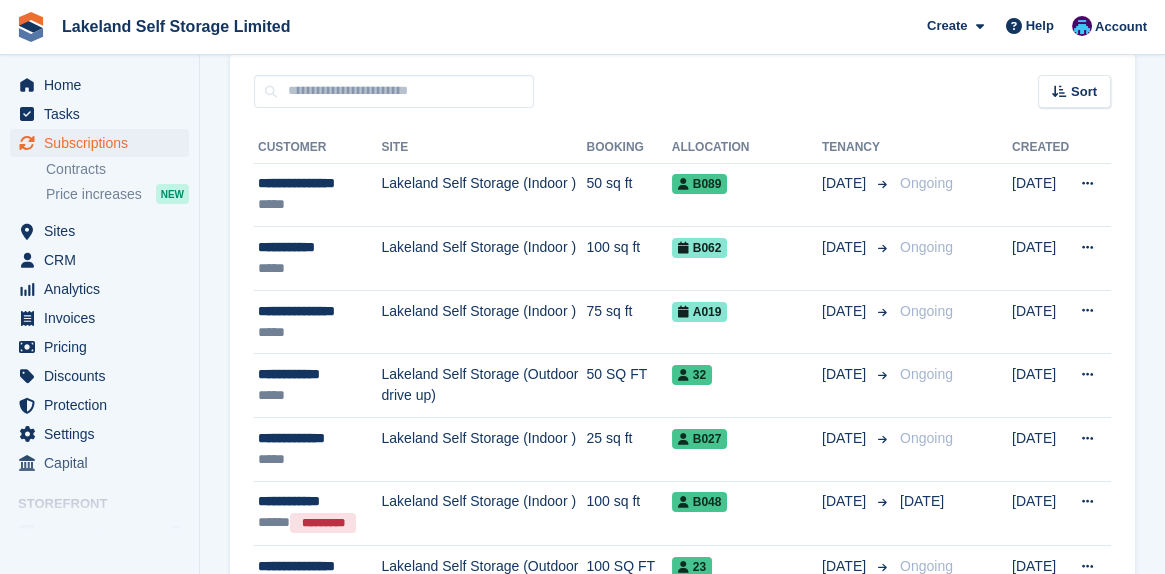 scroll, scrollTop: 0, scrollLeft: 0, axis: both 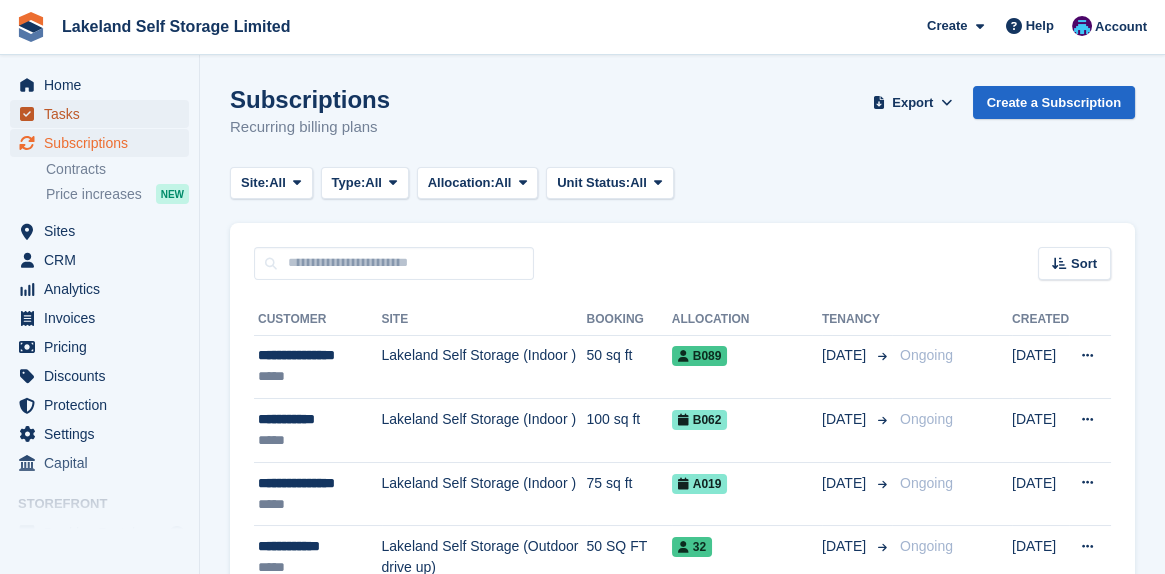 click on "Tasks" at bounding box center [104, 114] 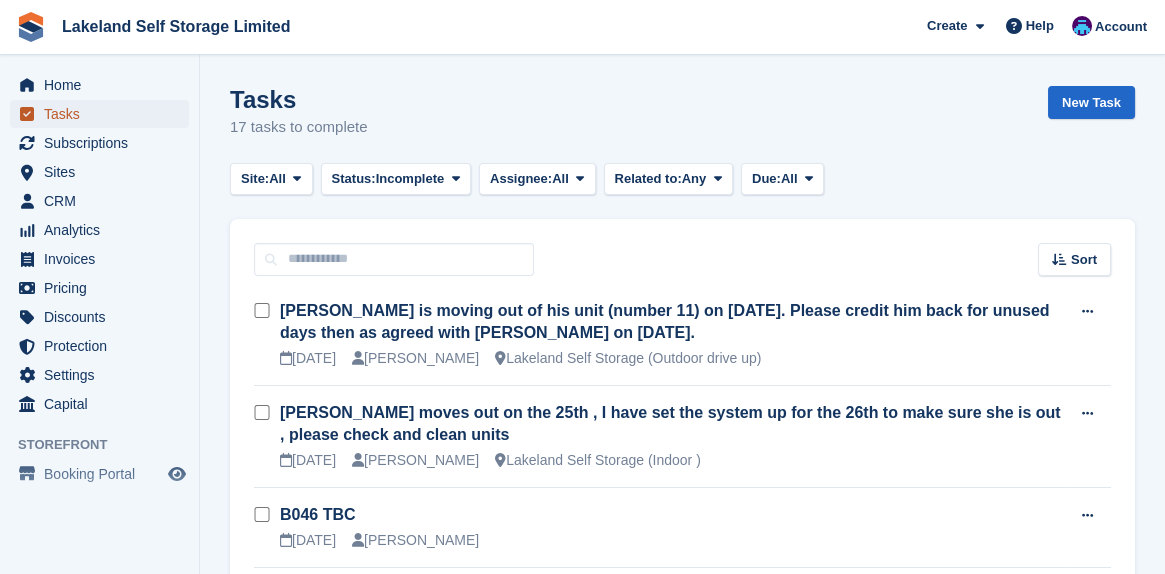 click on "Tasks" at bounding box center (104, 114) 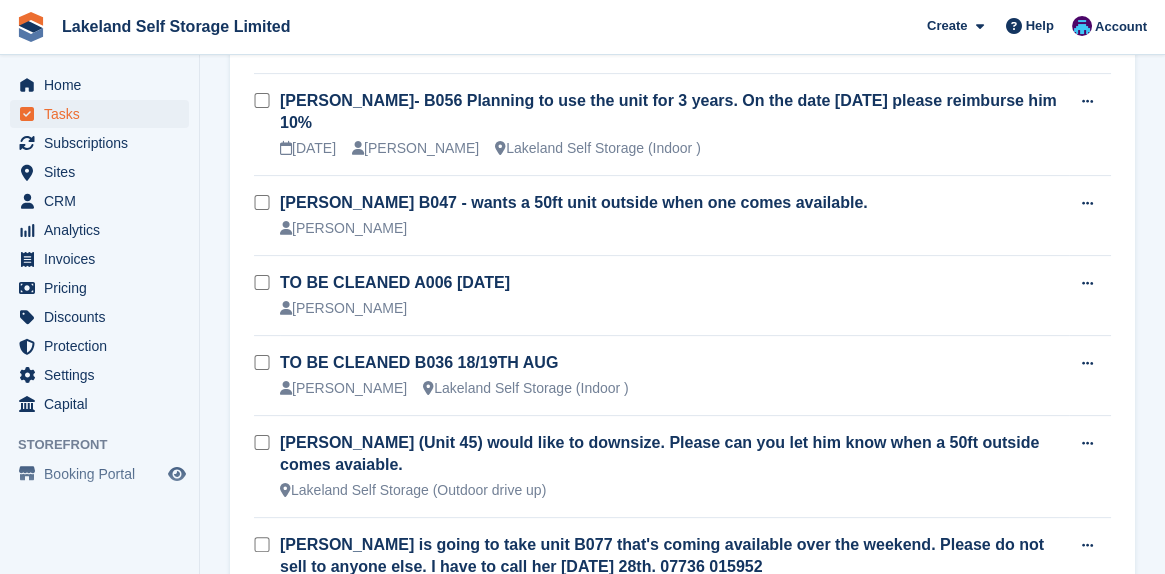 scroll, scrollTop: 1331, scrollLeft: 0, axis: vertical 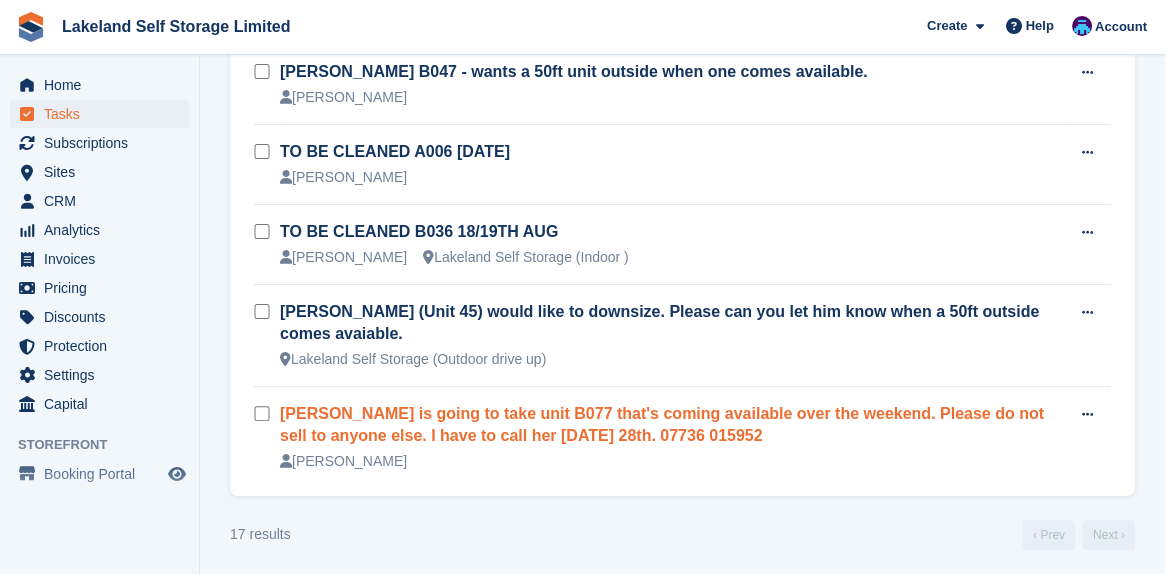 click on "[PERSON_NAME] is going to take unit B077 that's coming available over the weekend. Please do not sell to anyone else. I have to call her [DATE] 28th.
07736 015952" at bounding box center (662, 424) 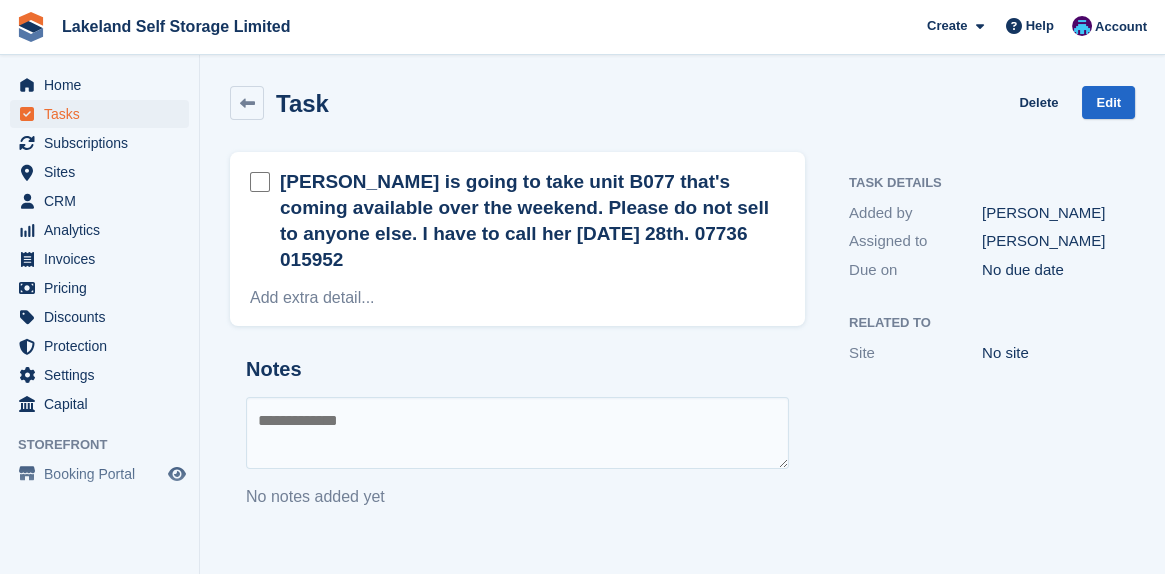 scroll, scrollTop: 0, scrollLeft: 0, axis: both 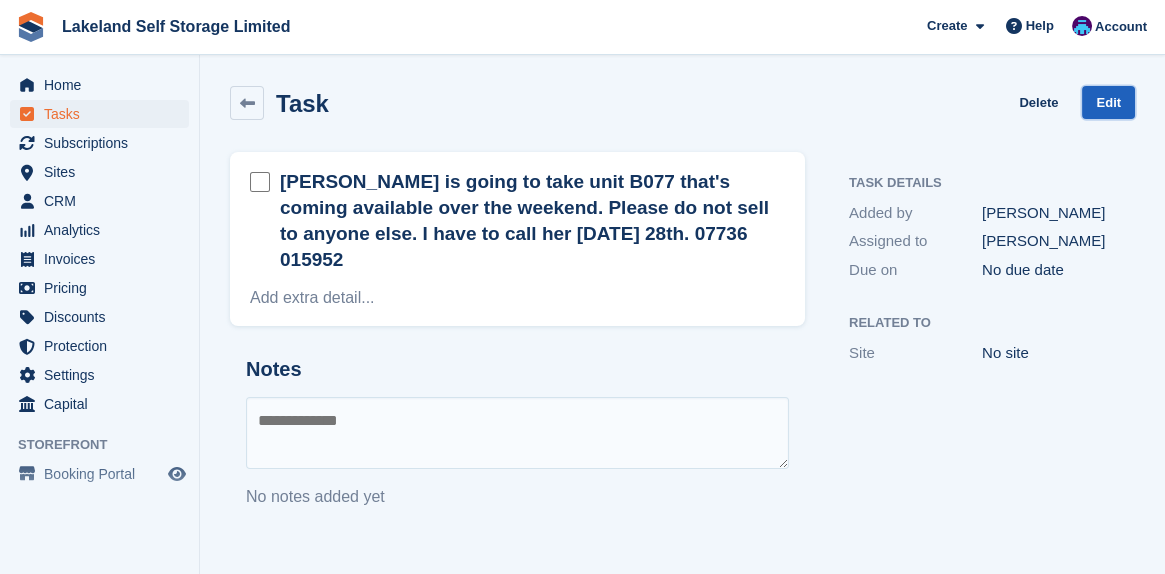 click on "Edit" at bounding box center (1108, 102) 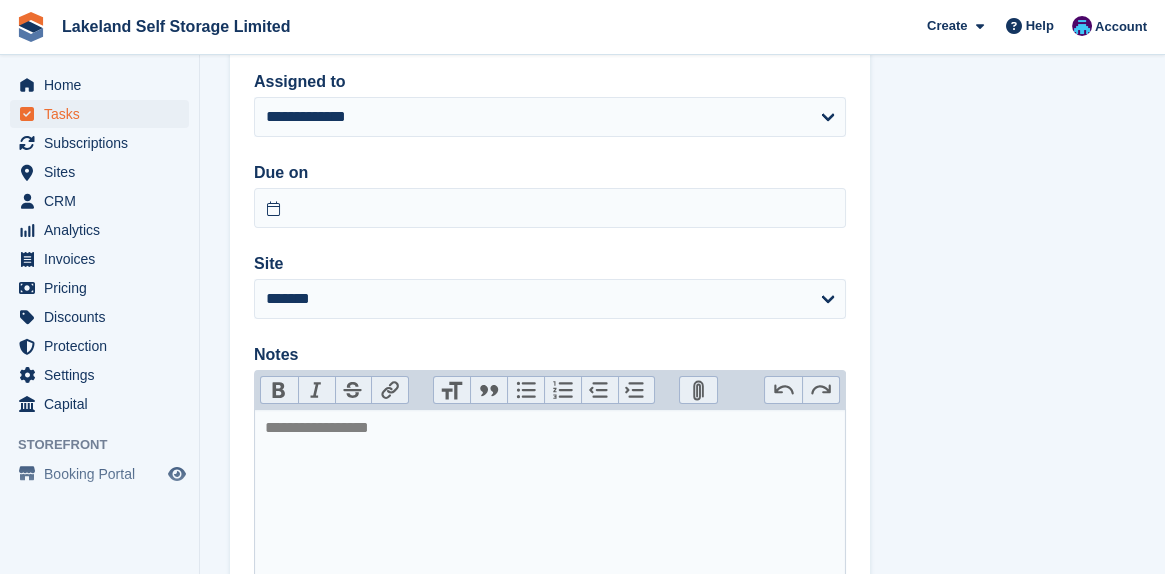 scroll, scrollTop: 0, scrollLeft: 0, axis: both 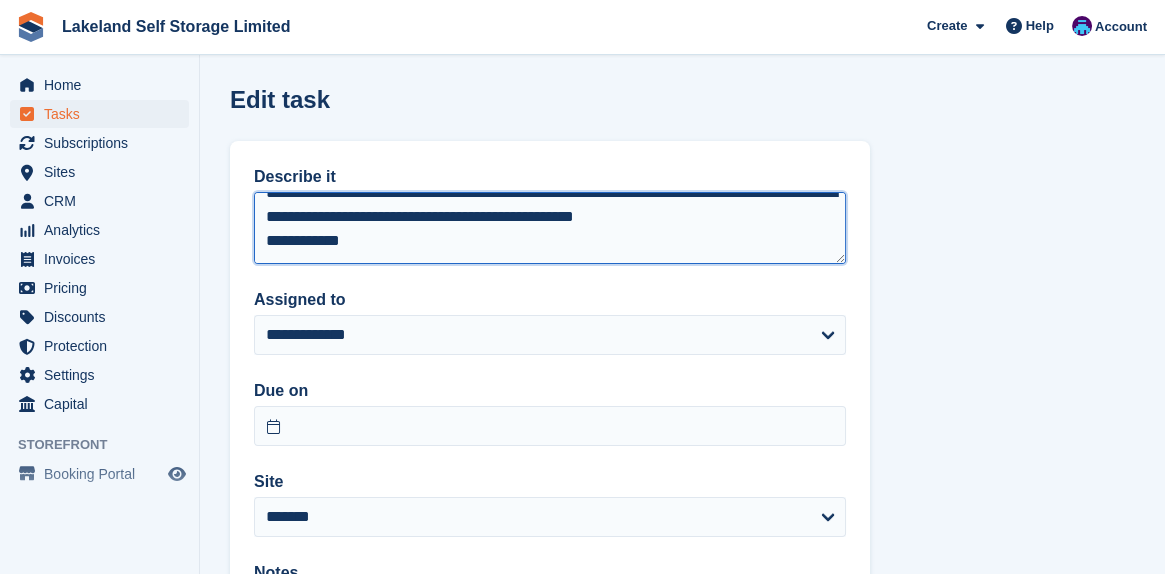 click on "**********" at bounding box center [550, 227] 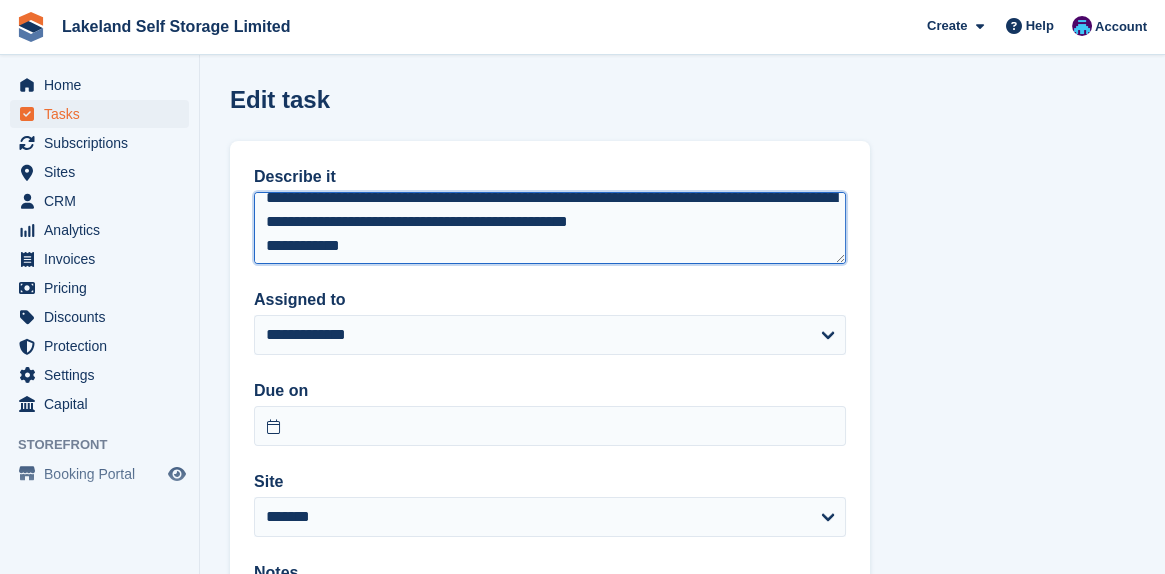 scroll, scrollTop: 23, scrollLeft: 0, axis: vertical 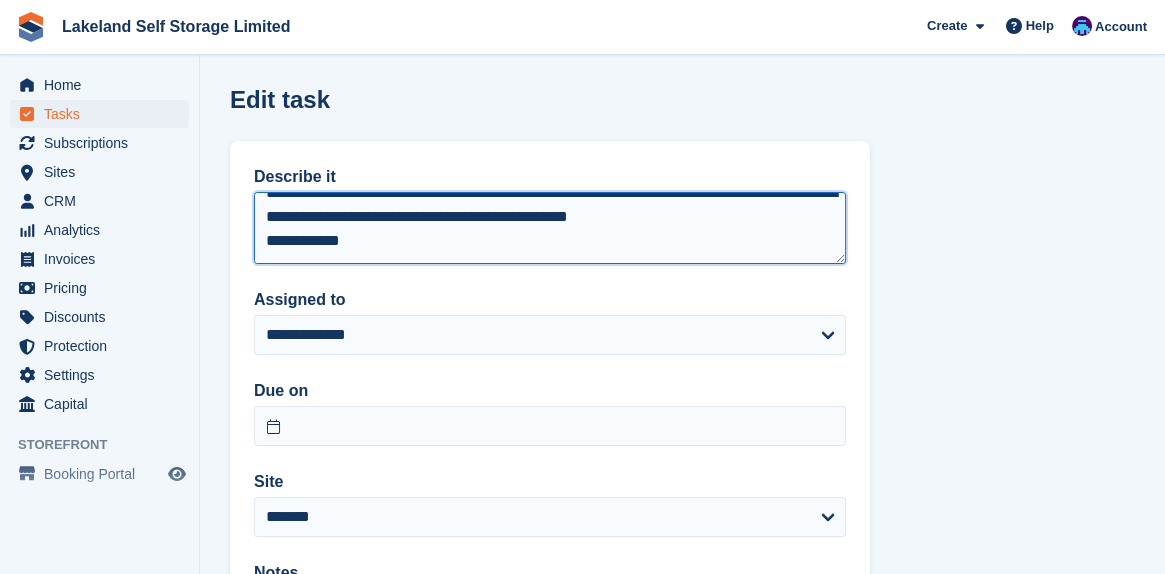 click on "**********" at bounding box center [550, 227] 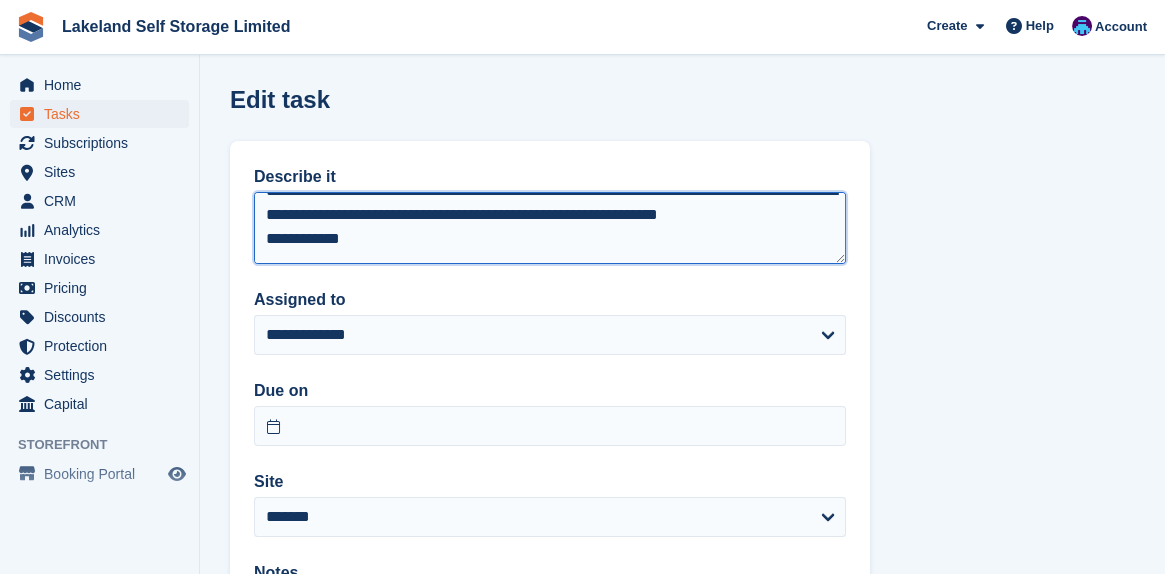 scroll, scrollTop: 47, scrollLeft: 0, axis: vertical 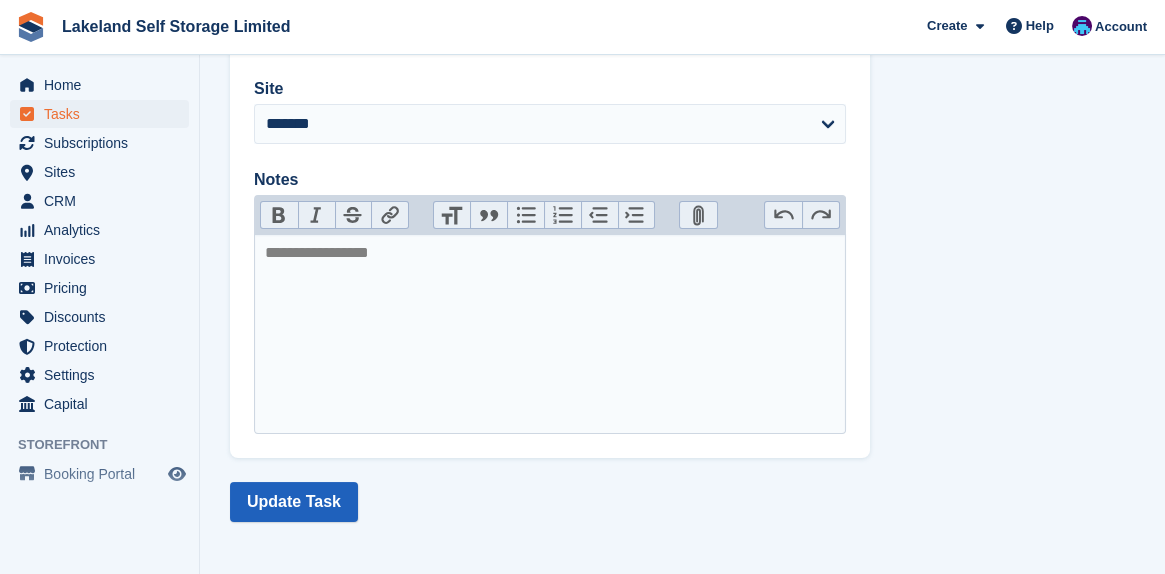 type on "**********" 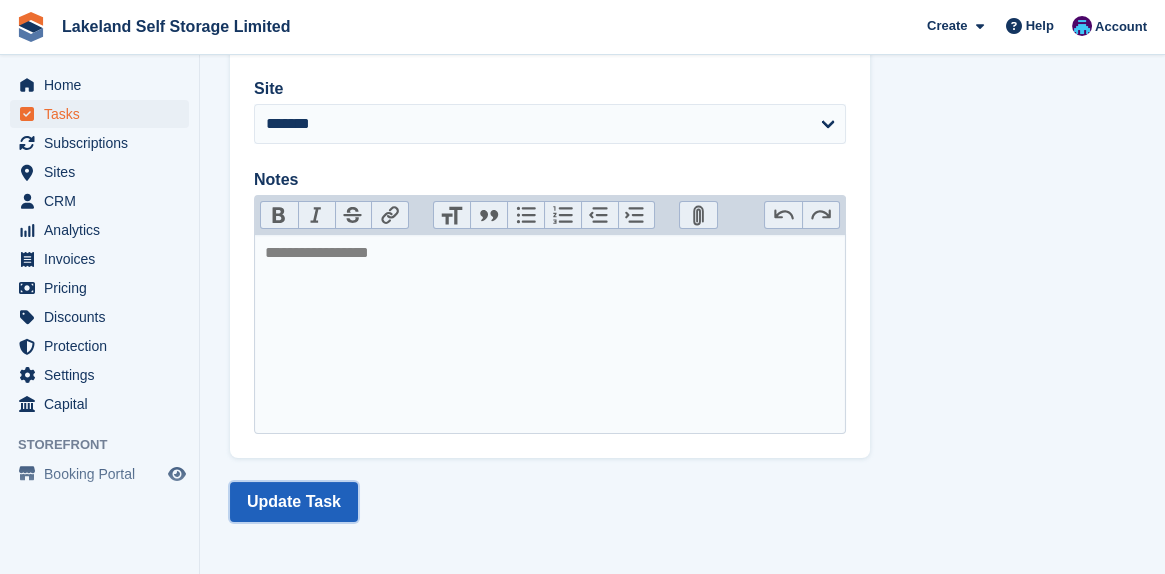 click on "Update Task" at bounding box center (294, 502) 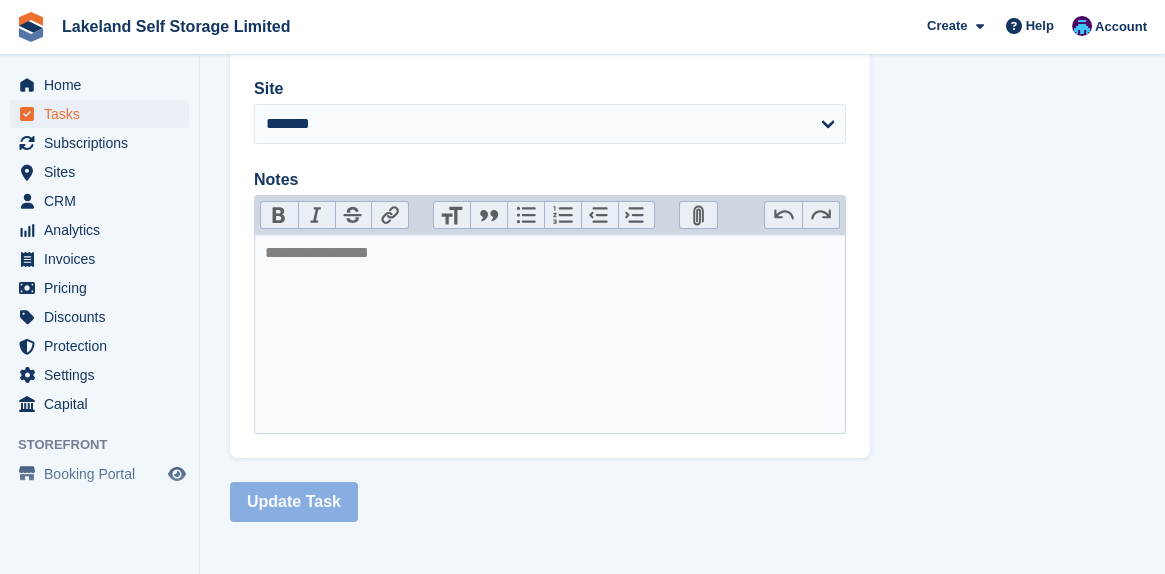 scroll, scrollTop: 0, scrollLeft: 0, axis: both 